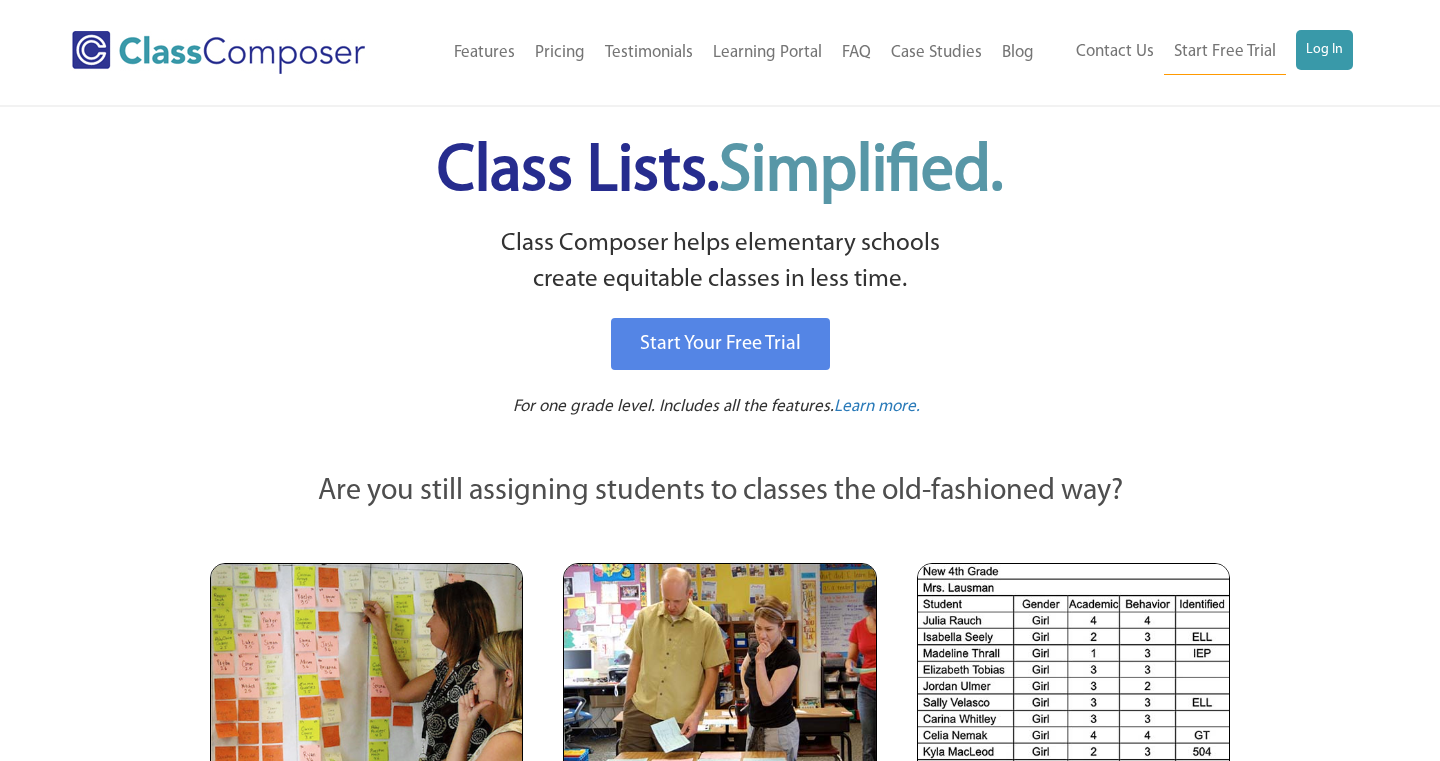 scroll, scrollTop: 0, scrollLeft: 0, axis: both 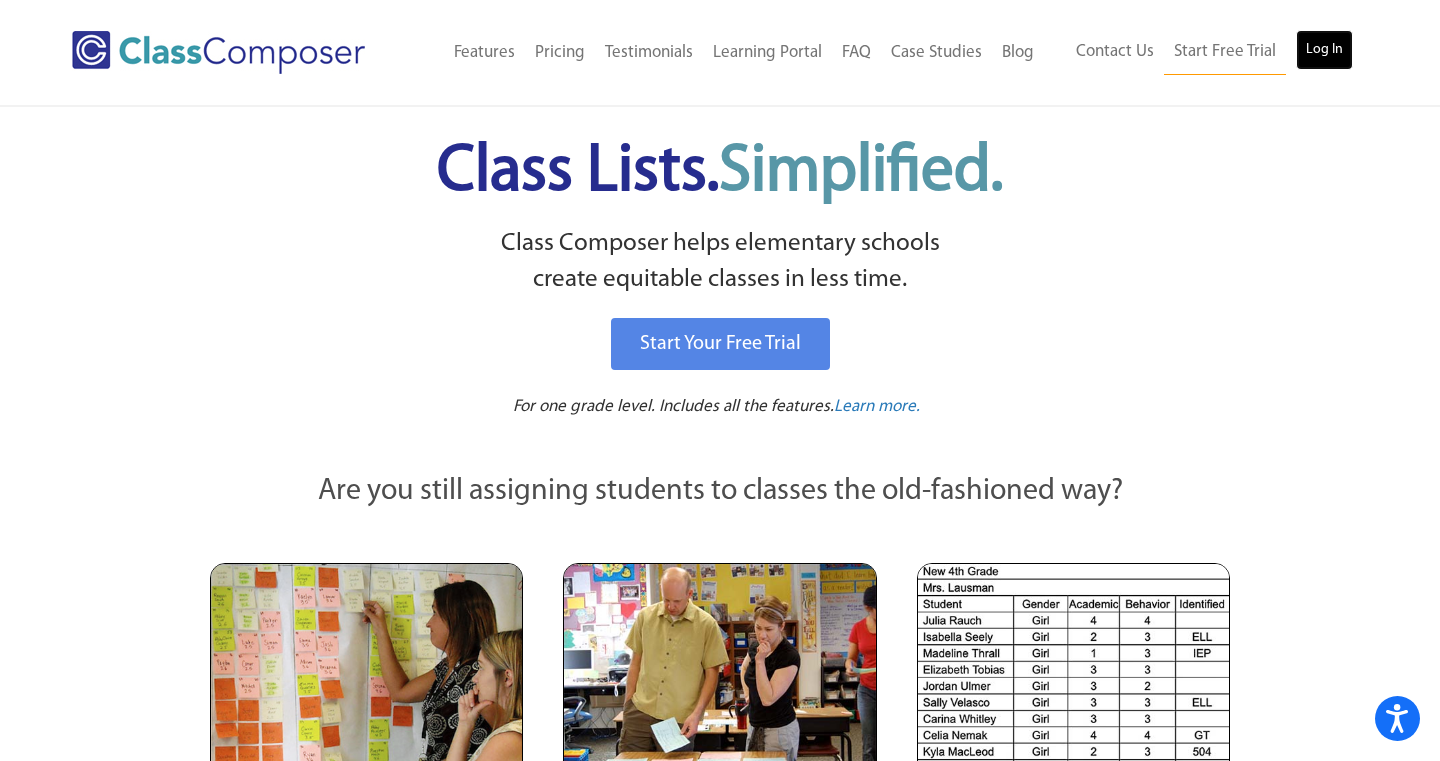 click on "Log In" at bounding box center (1324, 50) 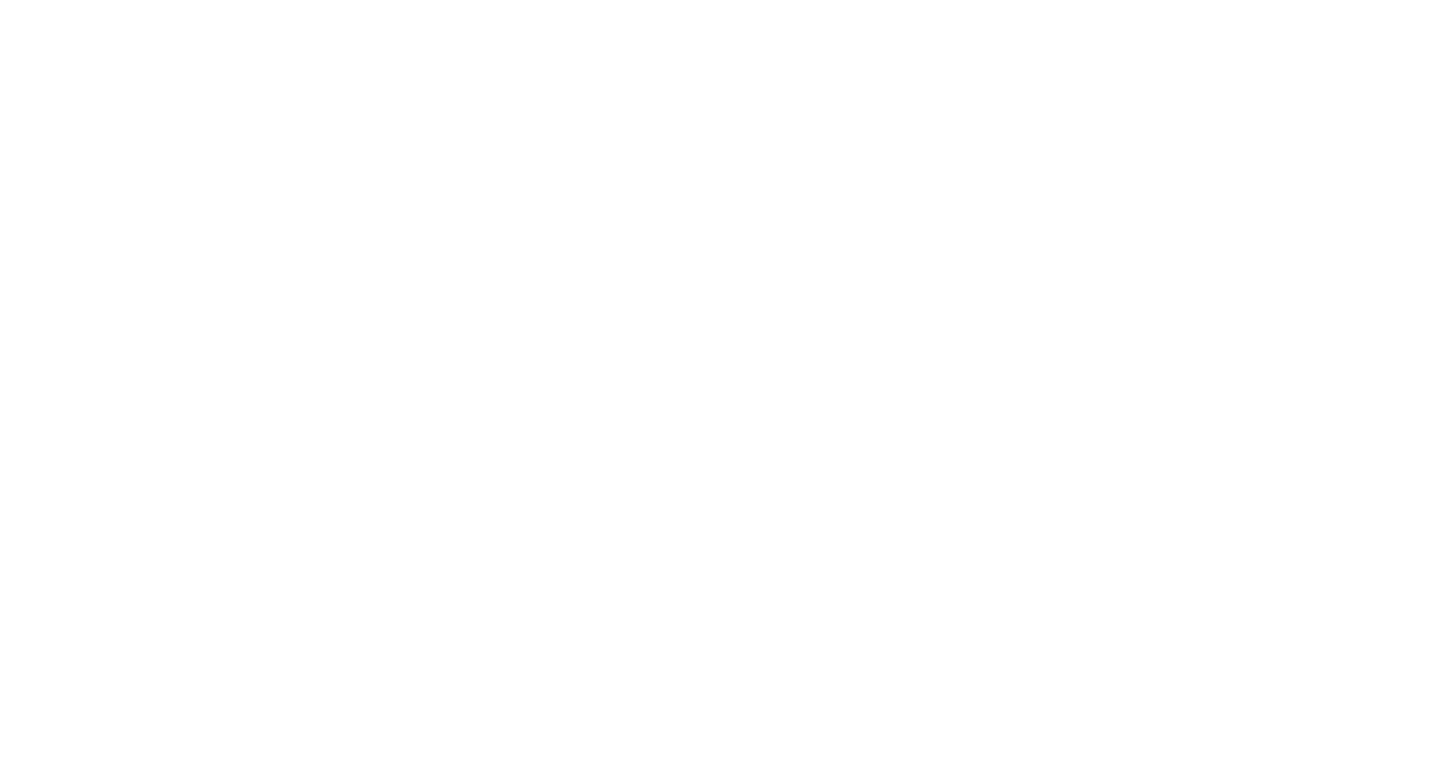 scroll, scrollTop: 0, scrollLeft: 0, axis: both 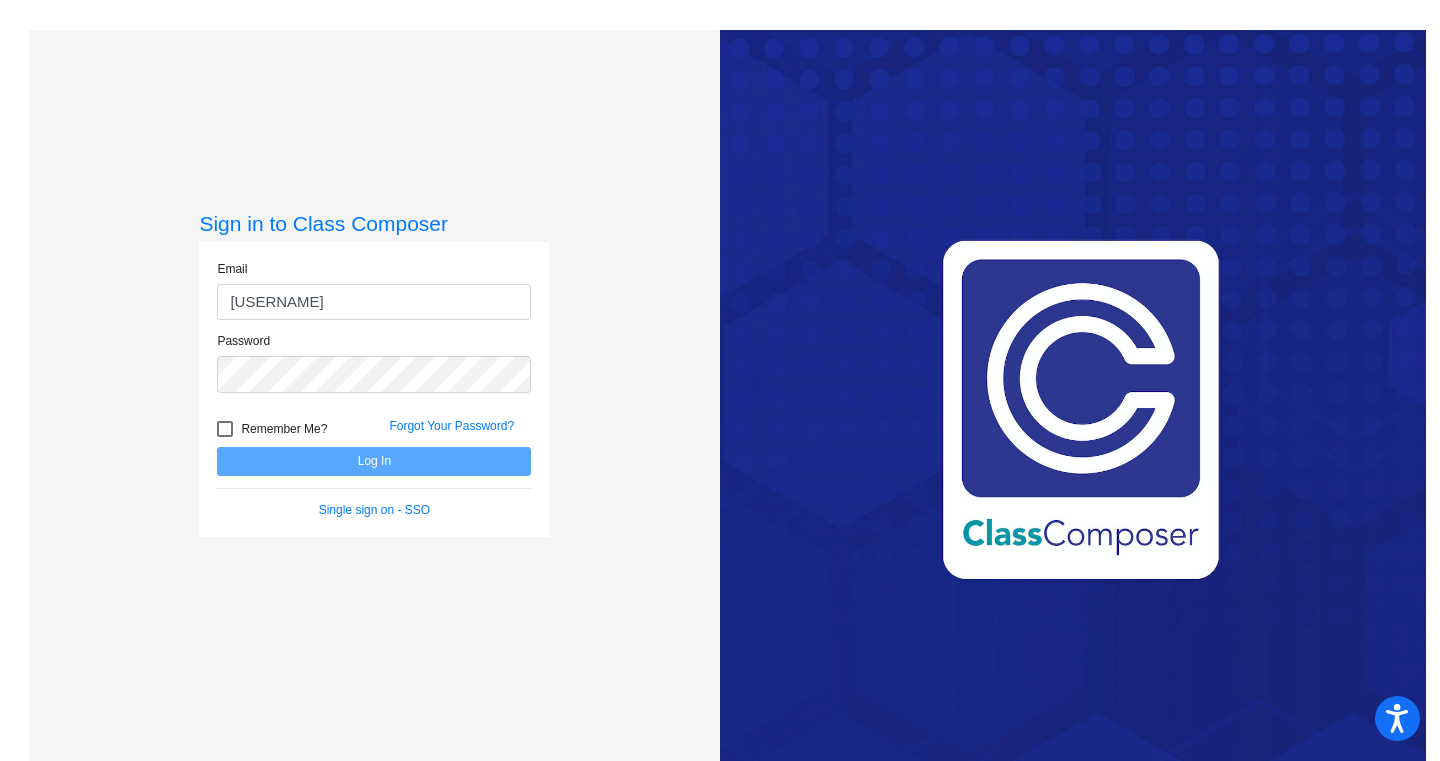 type on "[USERNAME]@[DOMAIN]" 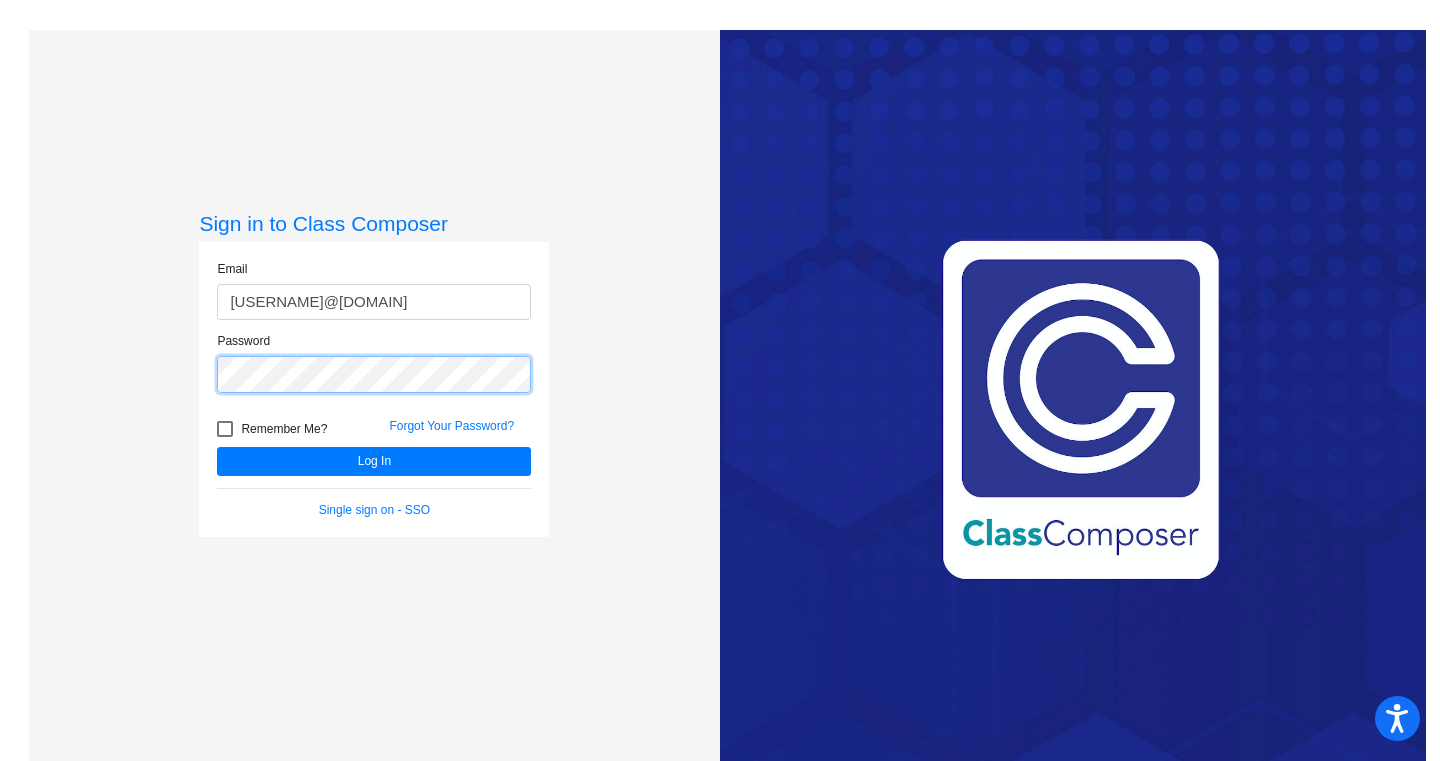 click on "Log In" 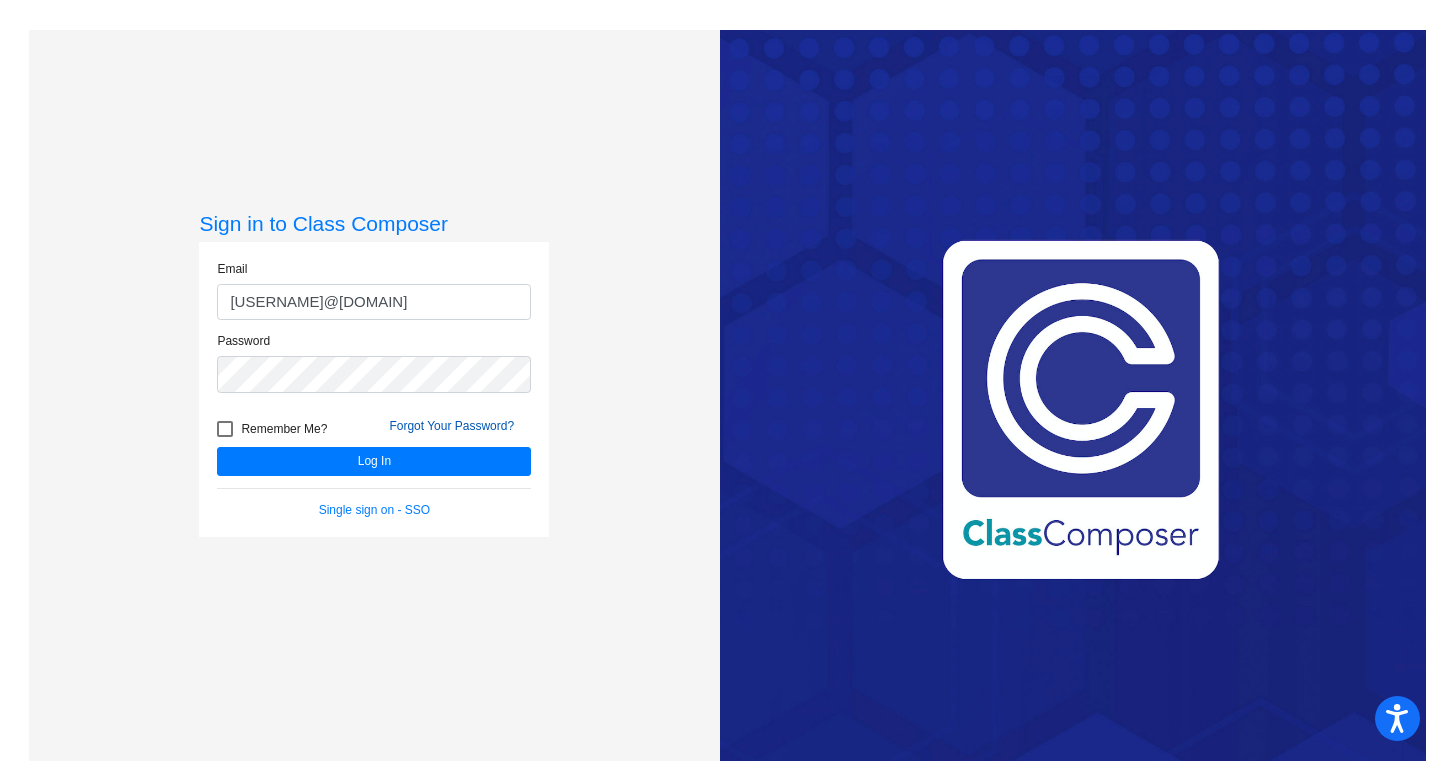 click on "Forgot Your Password?" 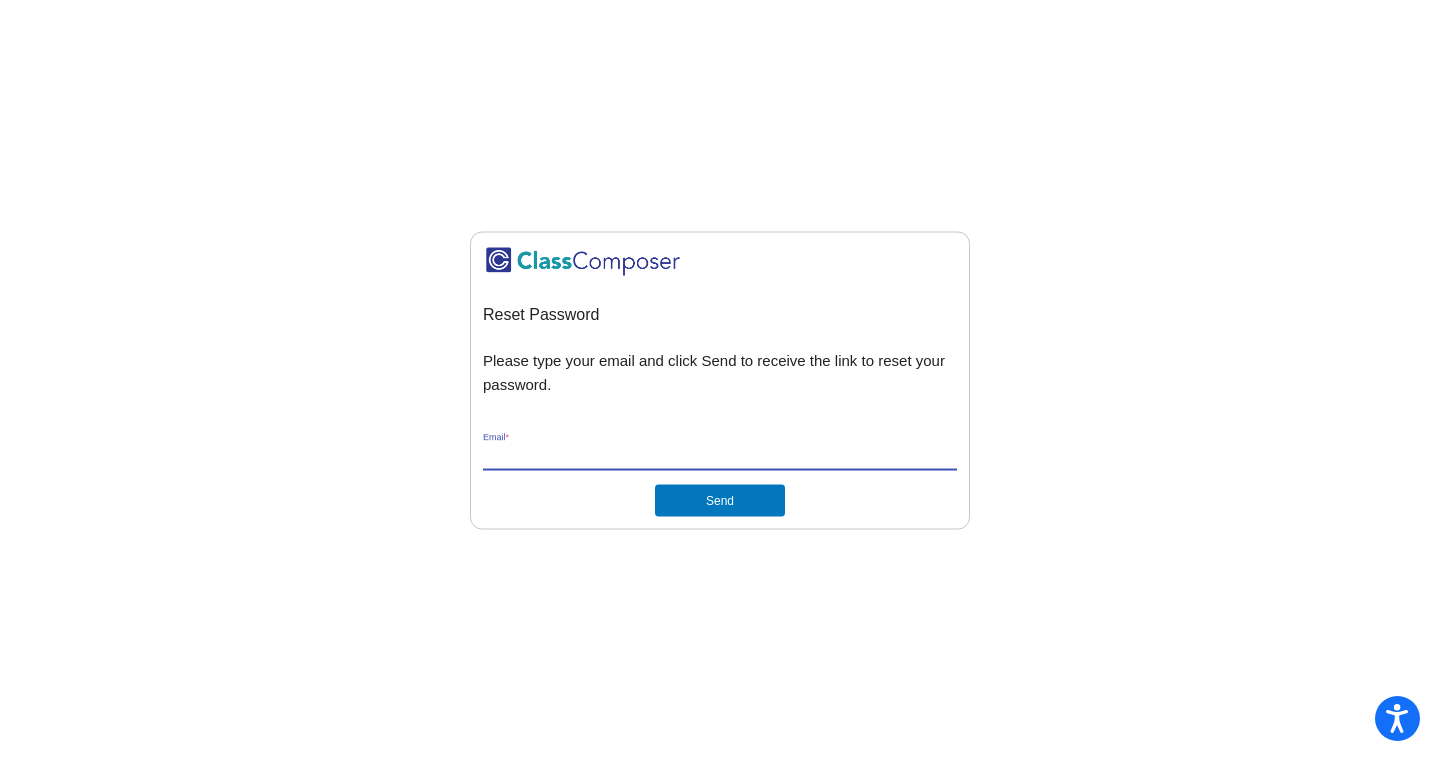 click on "Email  *" at bounding box center (720, 456) 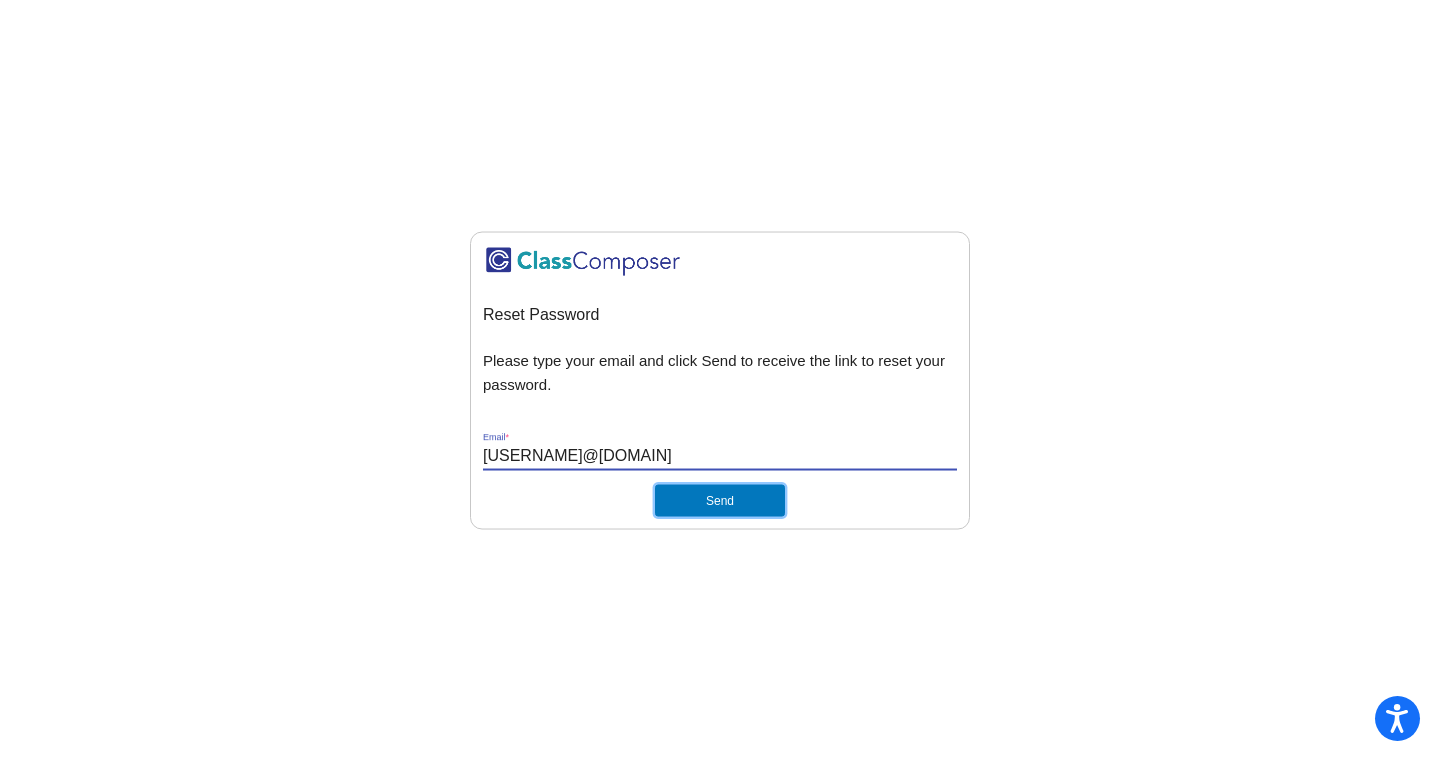 click on "Send" 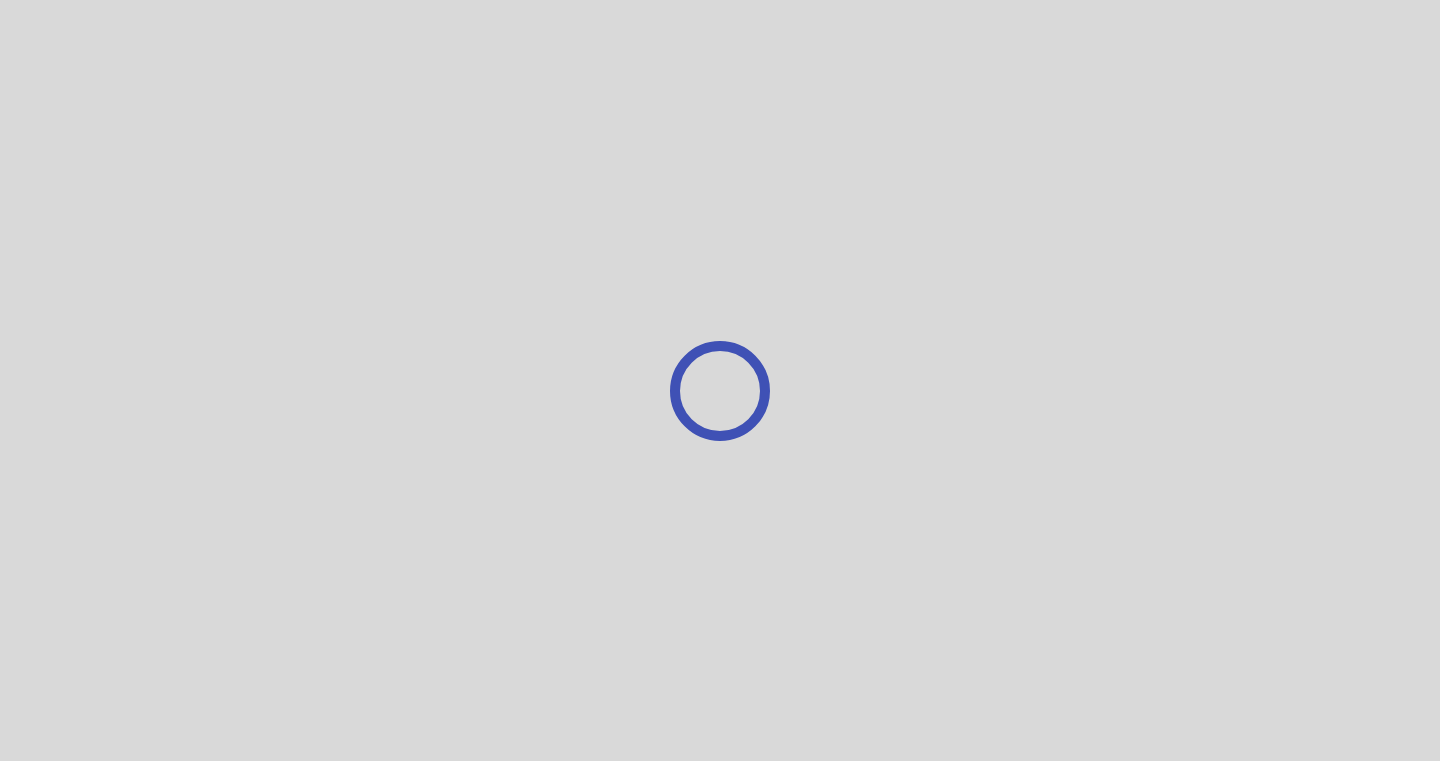 scroll, scrollTop: 0, scrollLeft: 0, axis: both 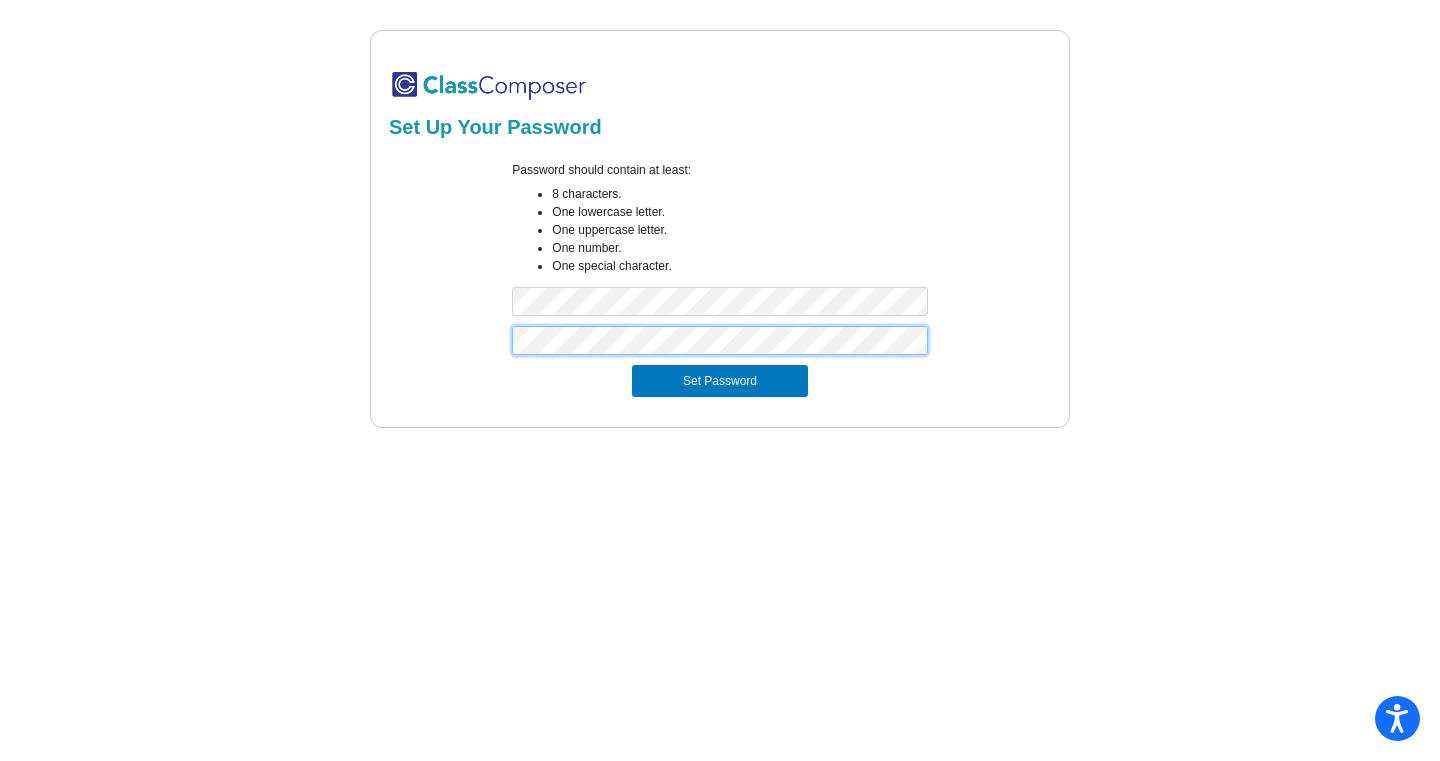 click on "Set Password" at bounding box center (720, 381) 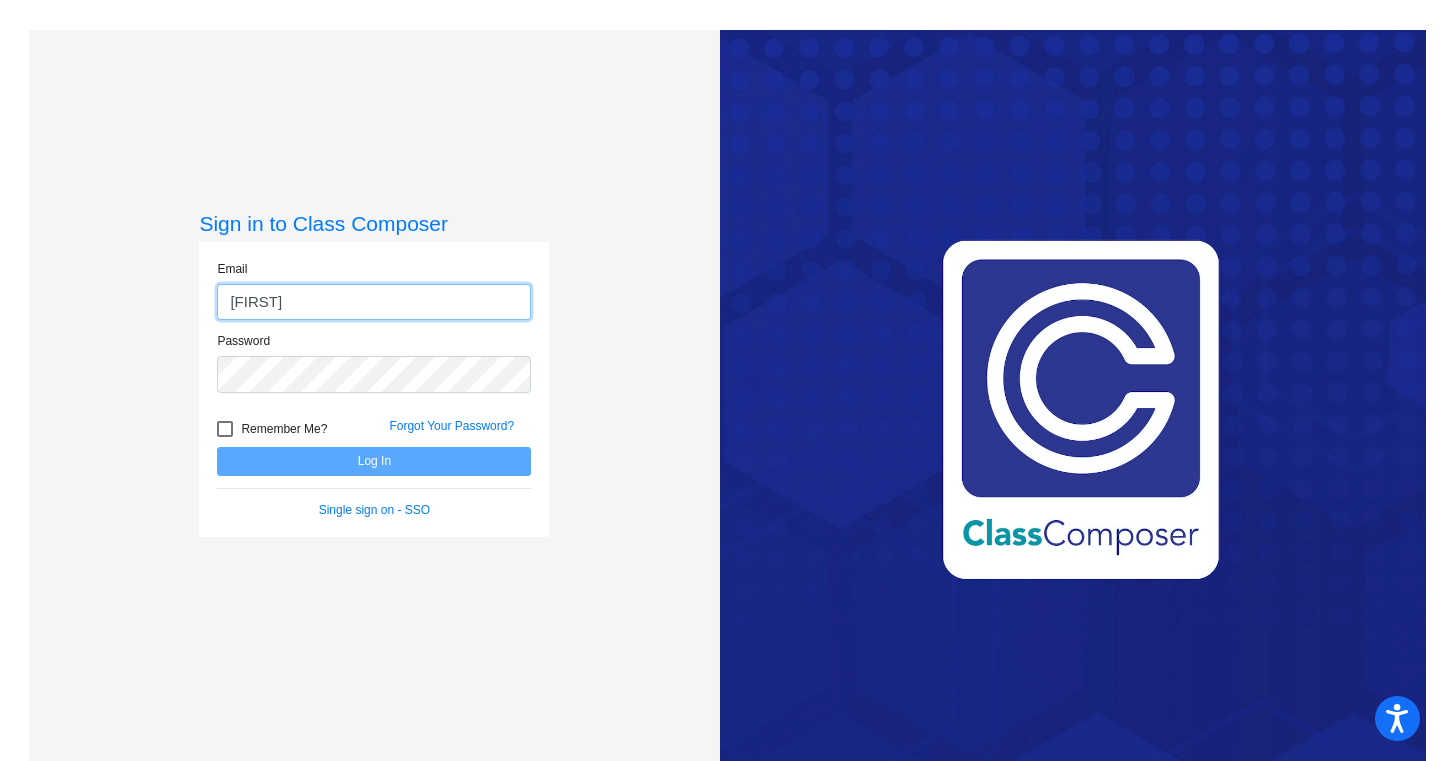 type on "[EMAIL]" 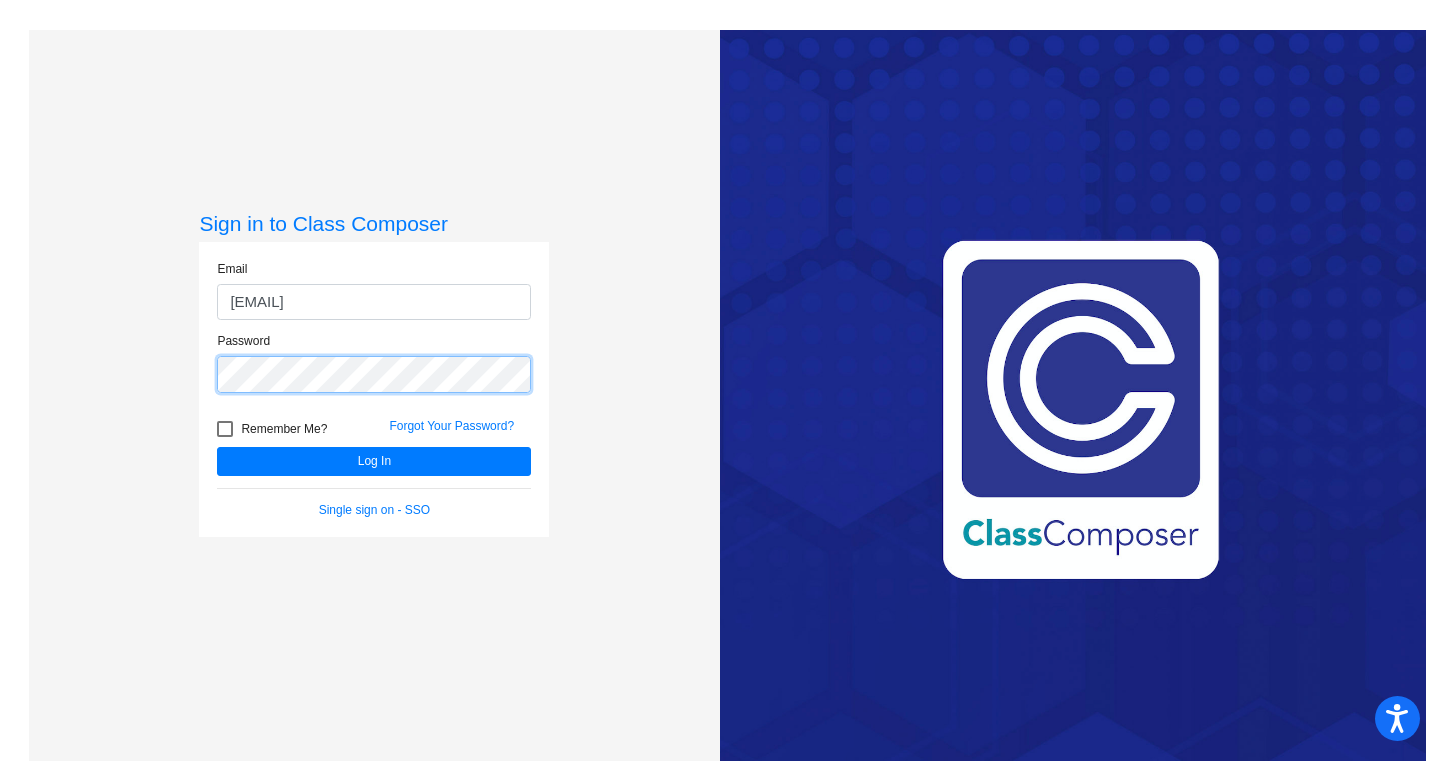 click on "Log In" 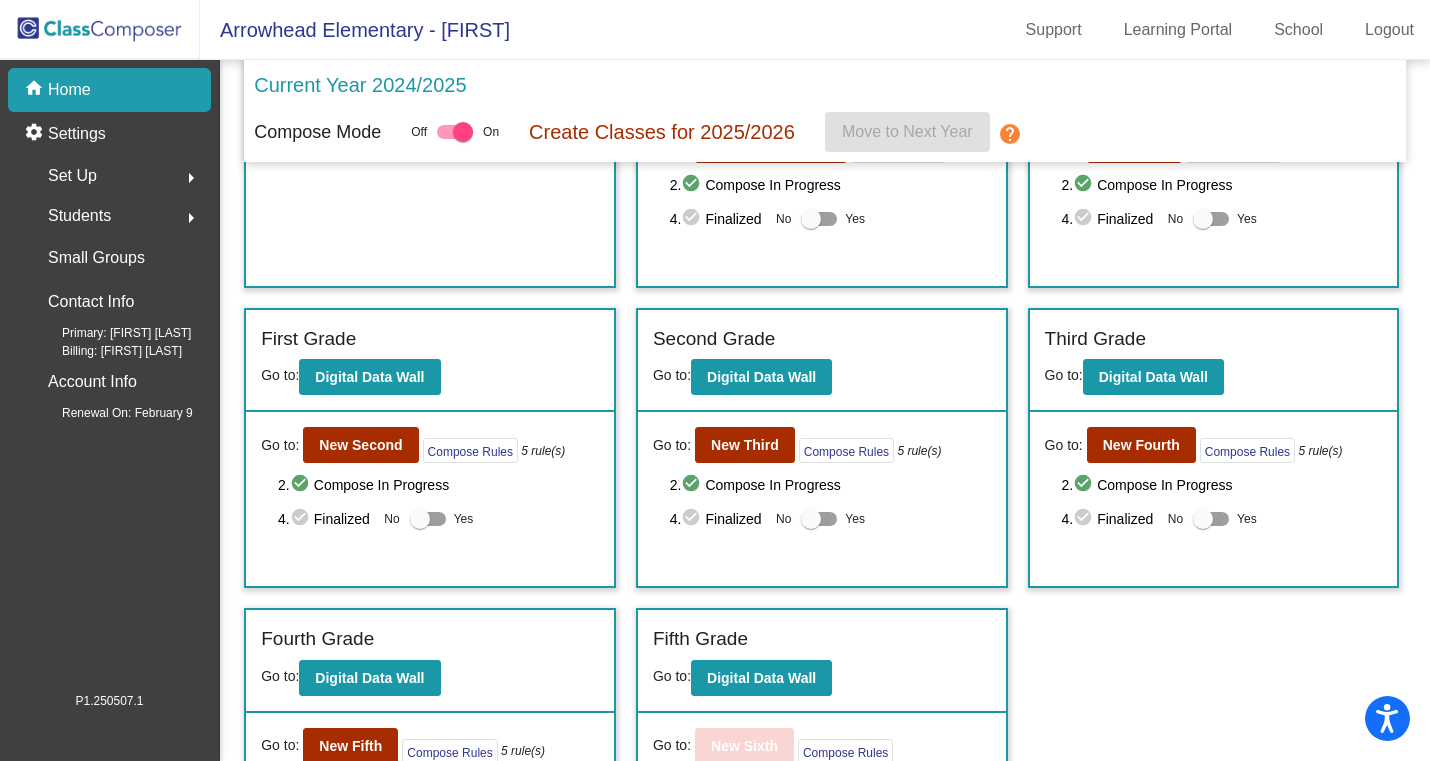 scroll, scrollTop: 168, scrollLeft: 0, axis: vertical 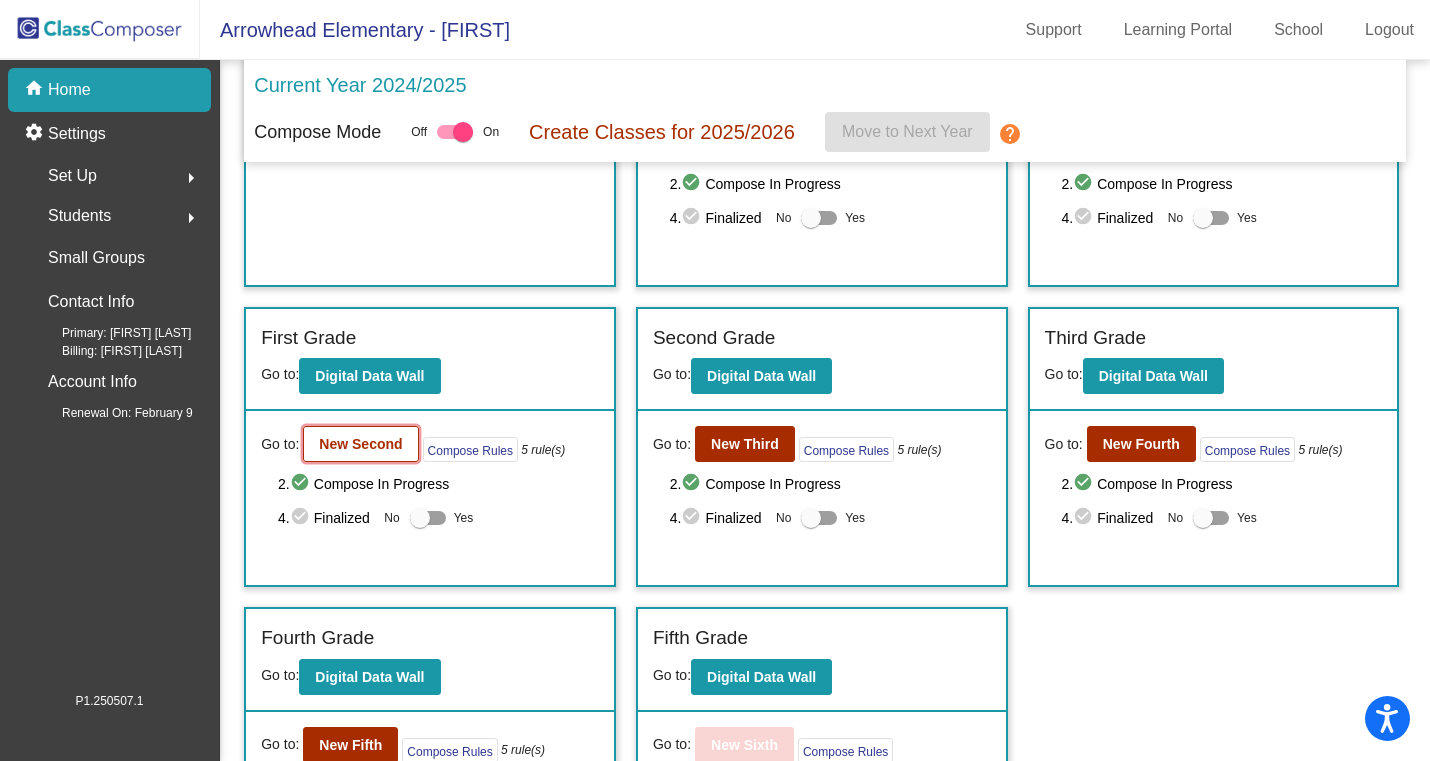 click on "New Second" 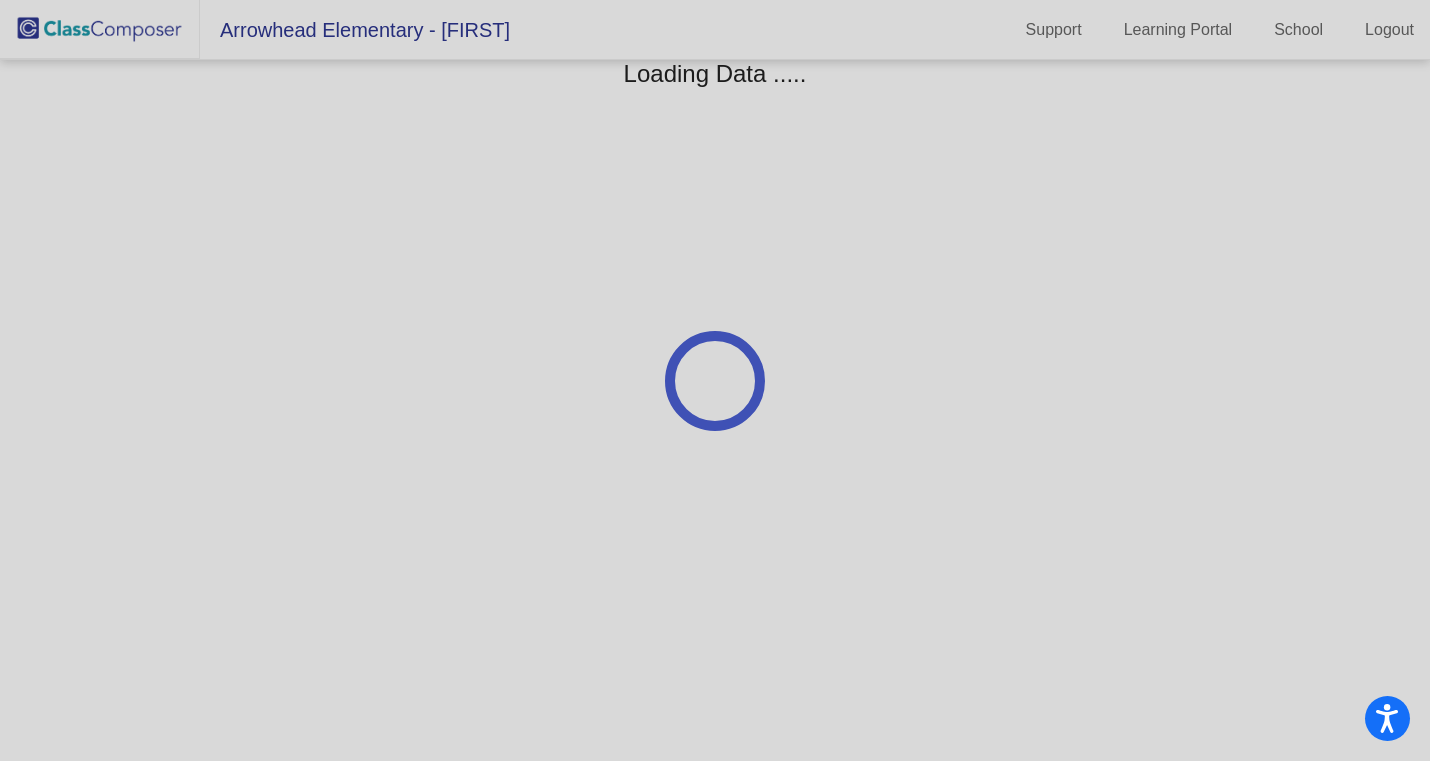 scroll, scrollTop: 0, scrollLeft: 0, axis: both 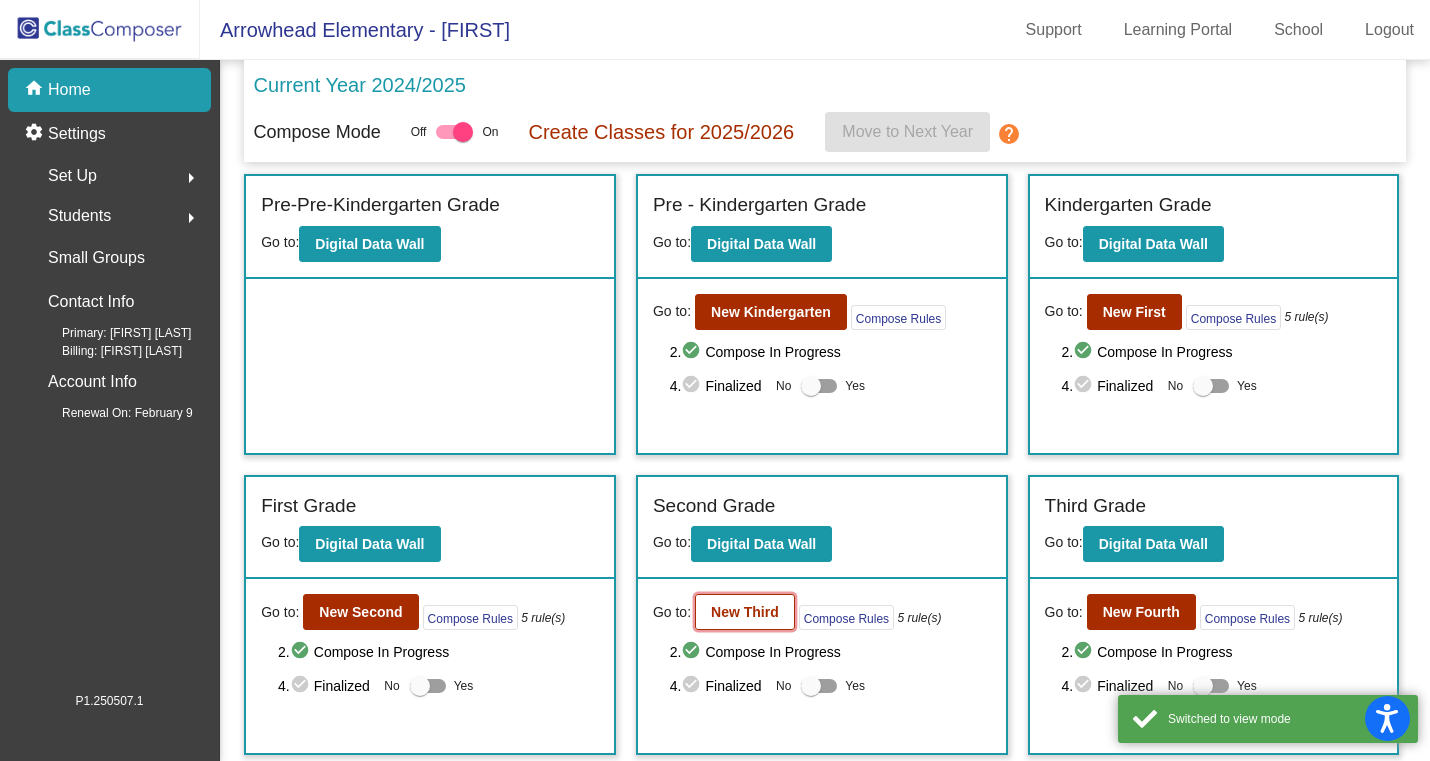 click on "New Third" 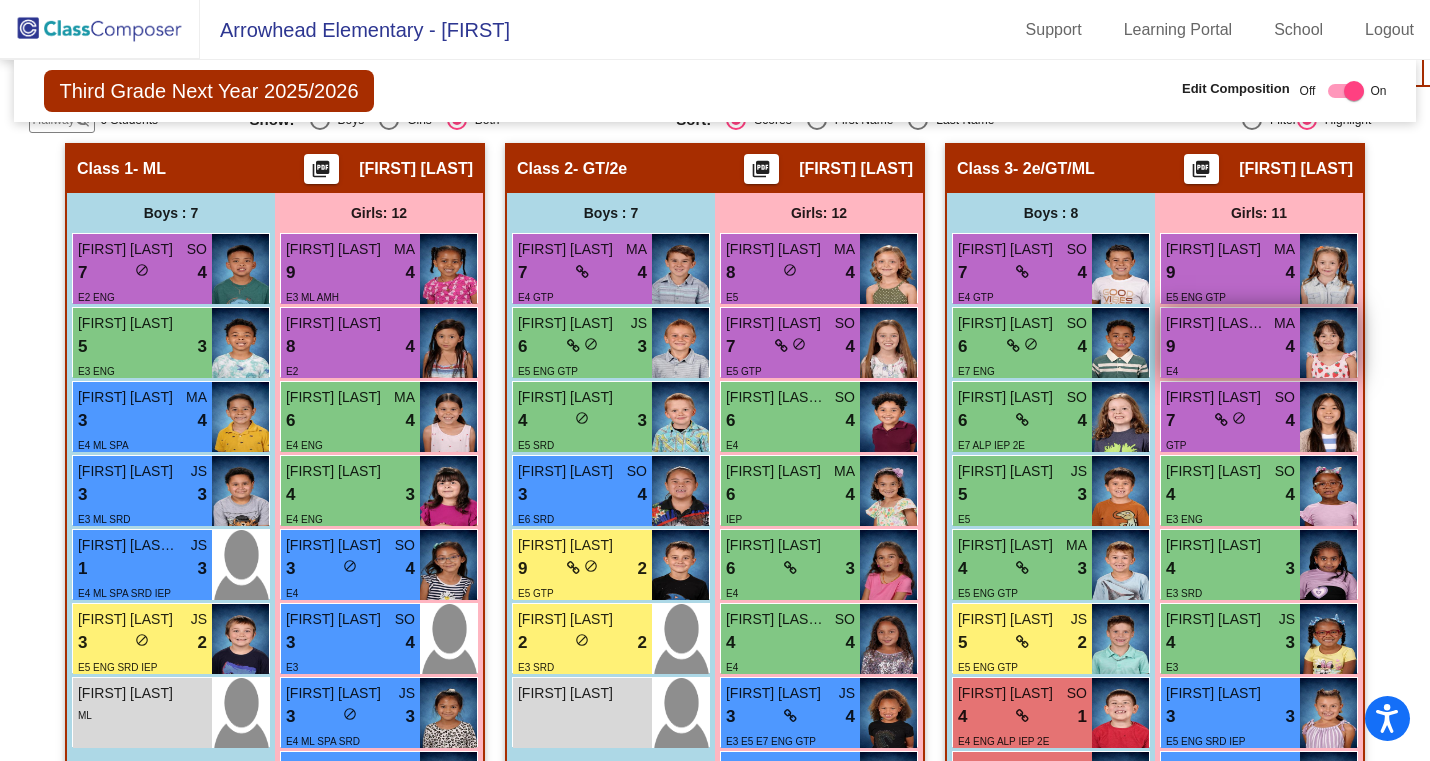 scroll, scrollTop: 468, scrollLeft: 0, axis: vertical 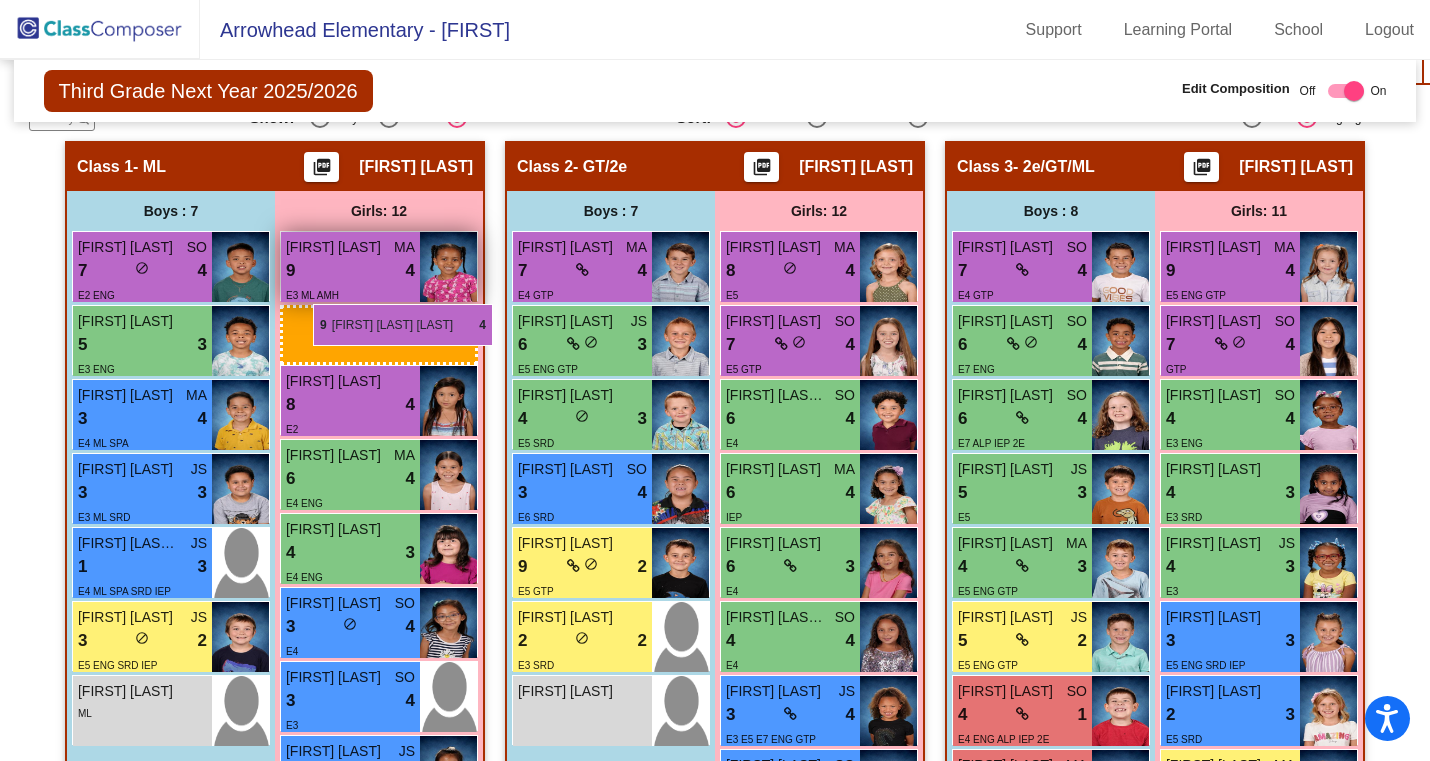 drag, startPoint x: 1196, startPoint y: 342, endPoint x: 313, endPoint y: 304, distance: 883.81726 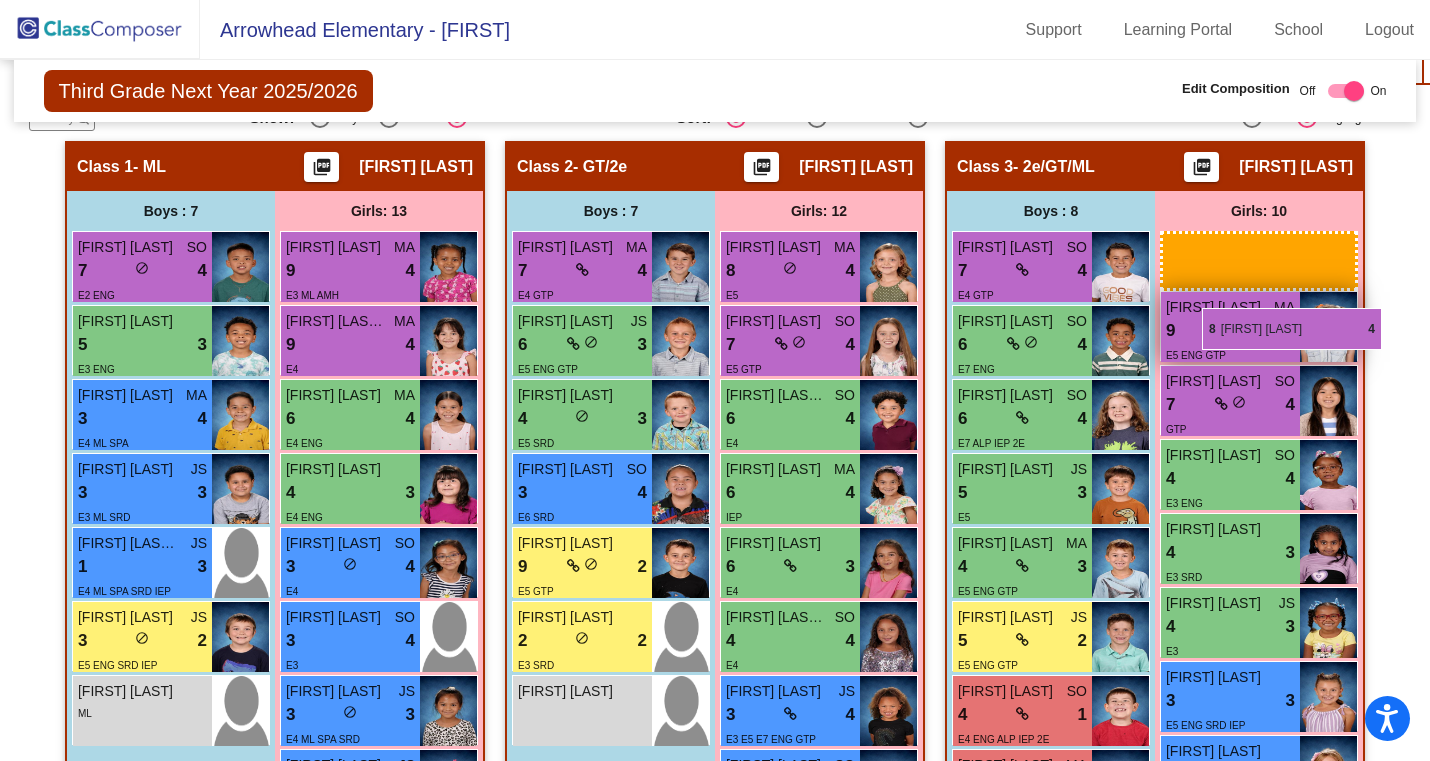 drag, startPoint x: 338, startPoint y: 395, endPoint x: 1202, endPoint y: 308, distance: 868.36914 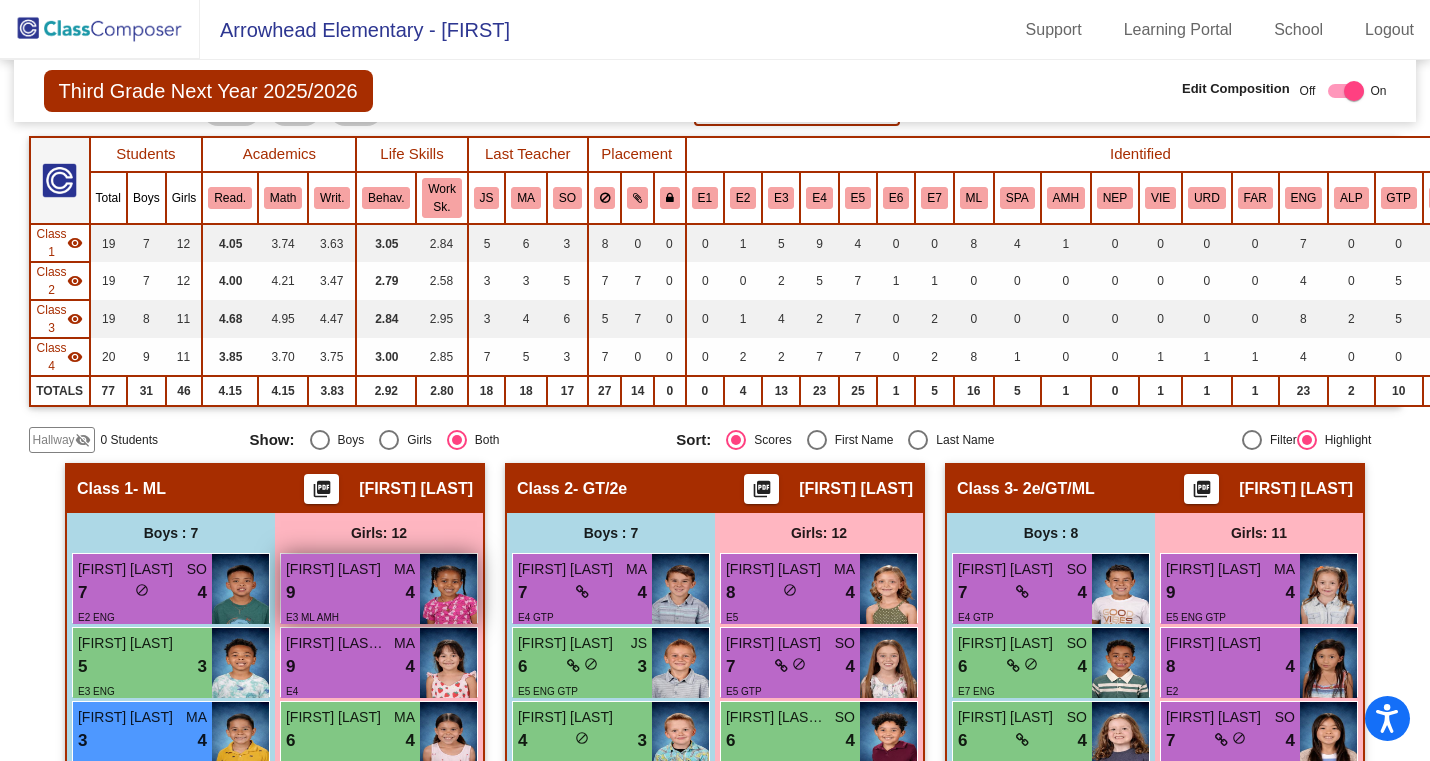 scroll, scrollTop: 0, scrollLeft: 0, axis: both 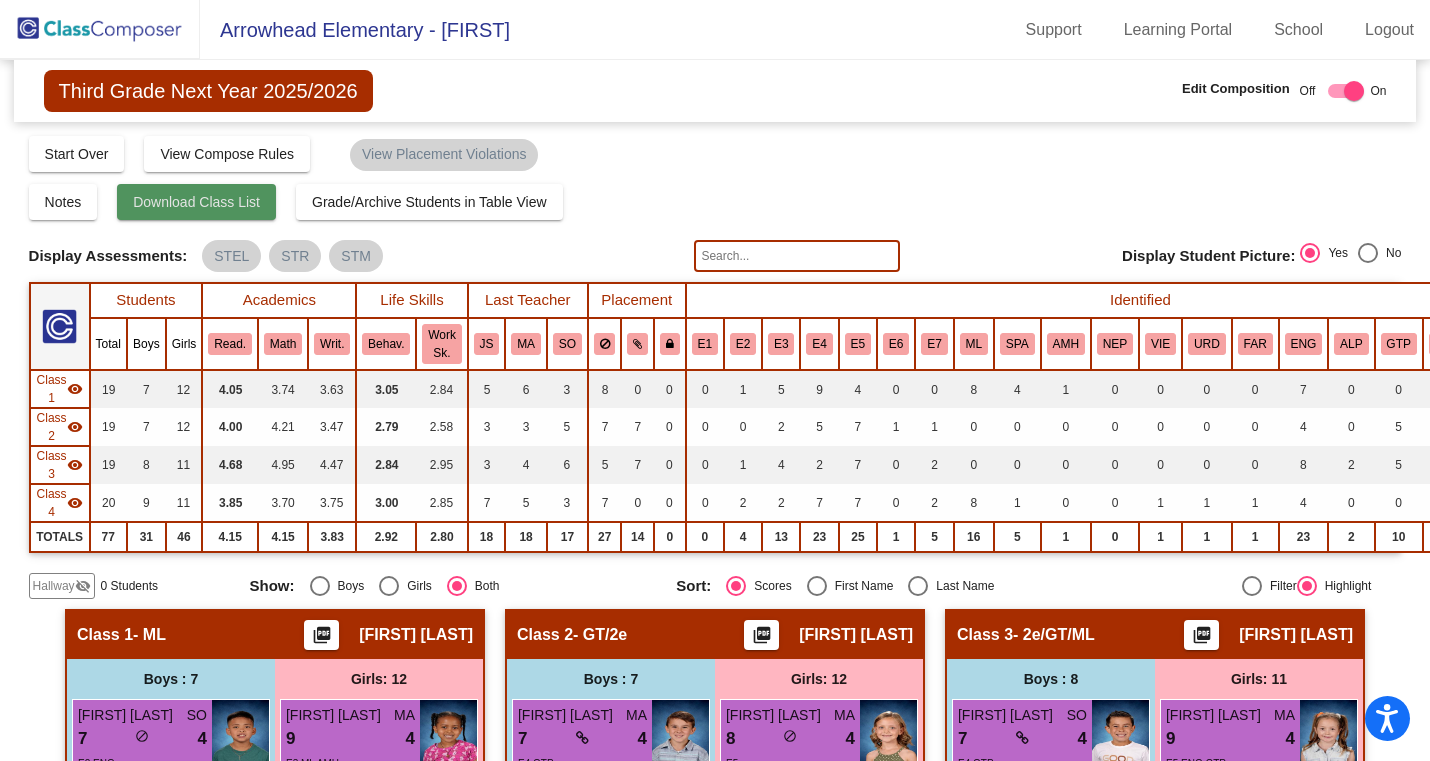 click on "Download Class List" 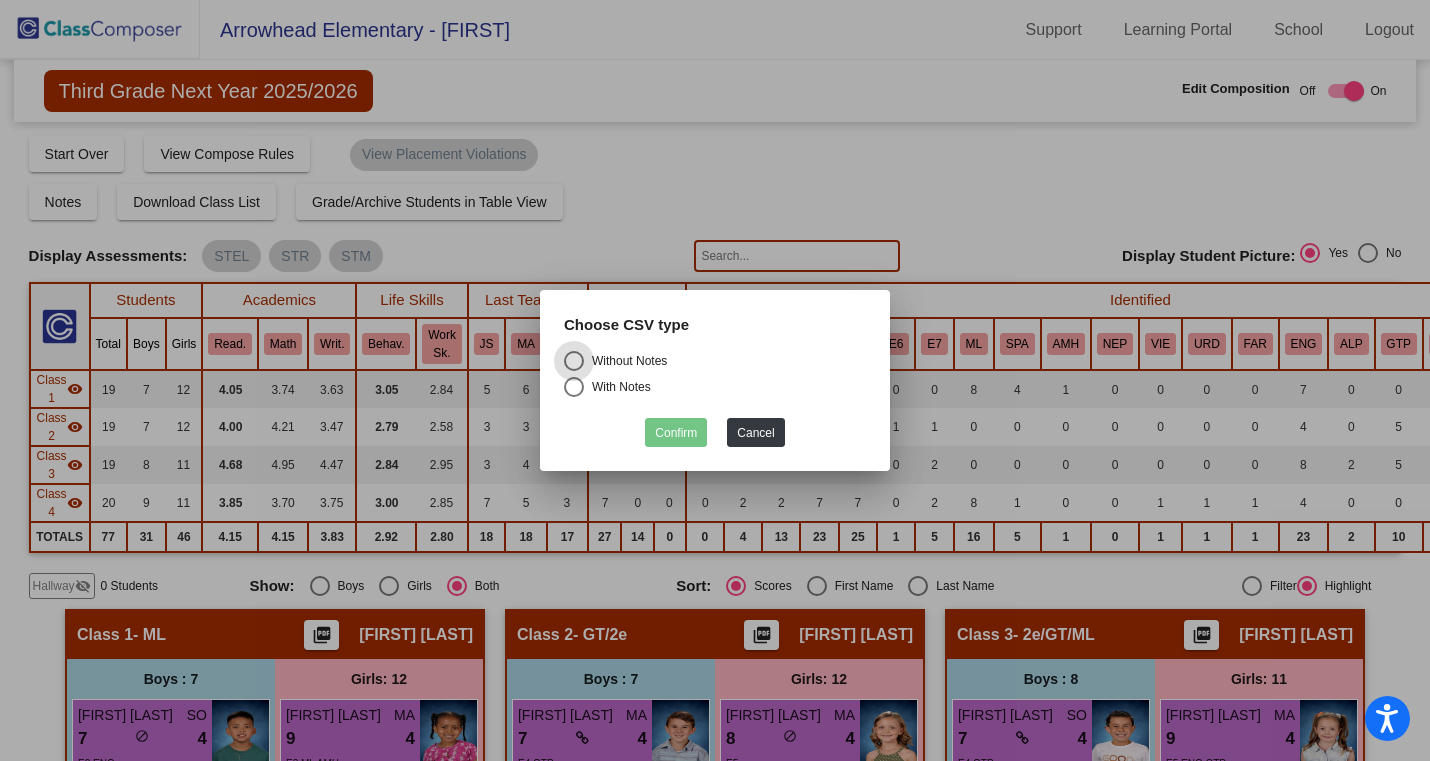 click on "Without Notes" at bounding box center [625, 361] 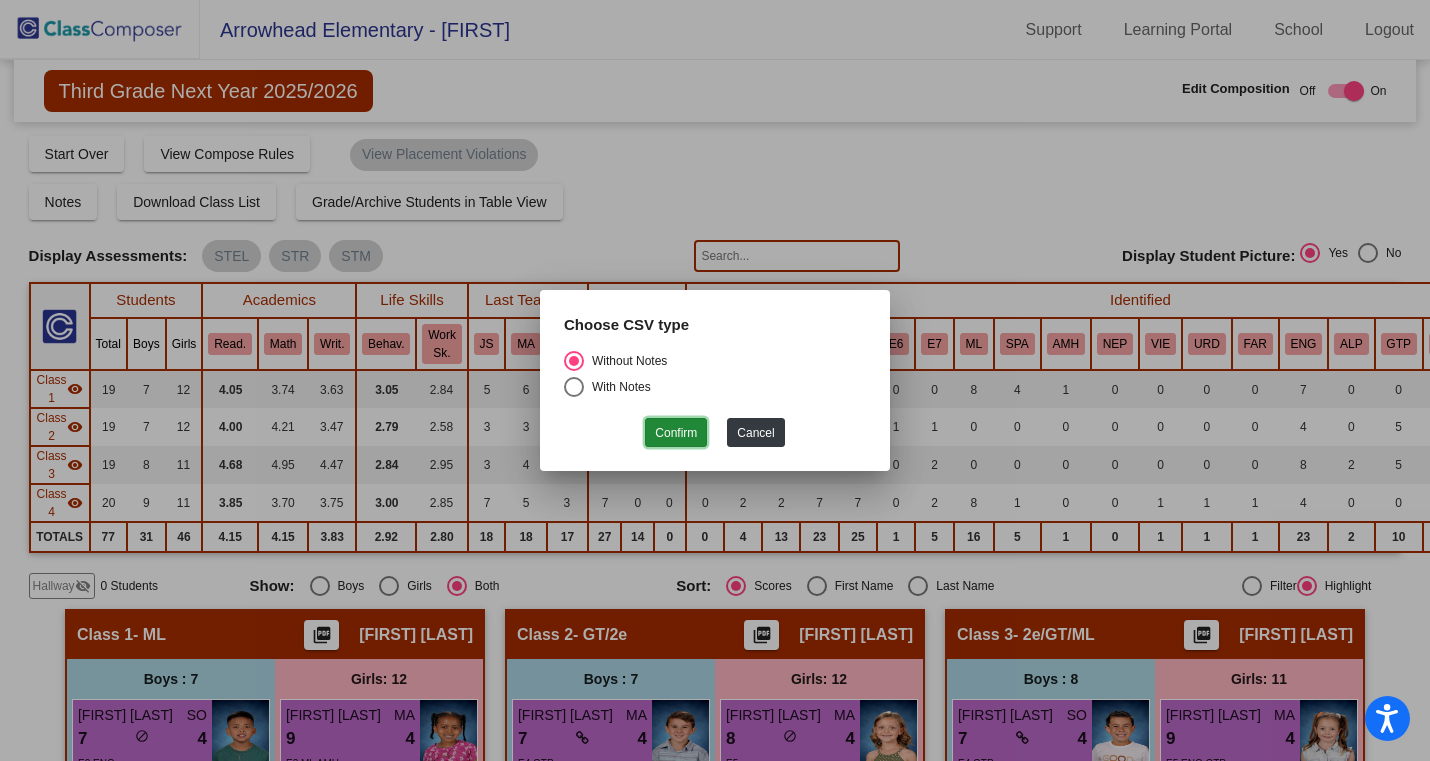click on "Confirm" at bounding box center (676, 432) 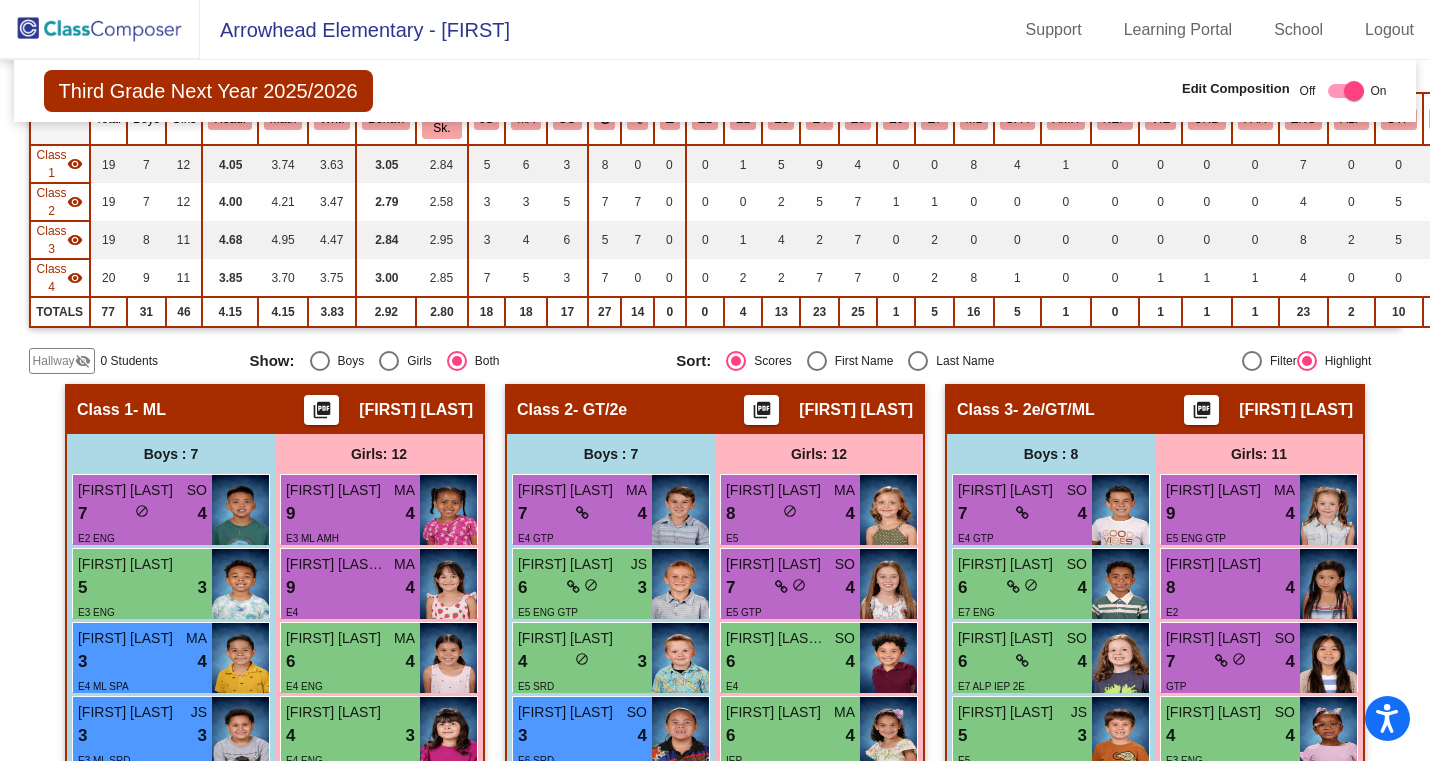 scroll, scrollTop: 260, scrollLeft: 0, axis: vertical 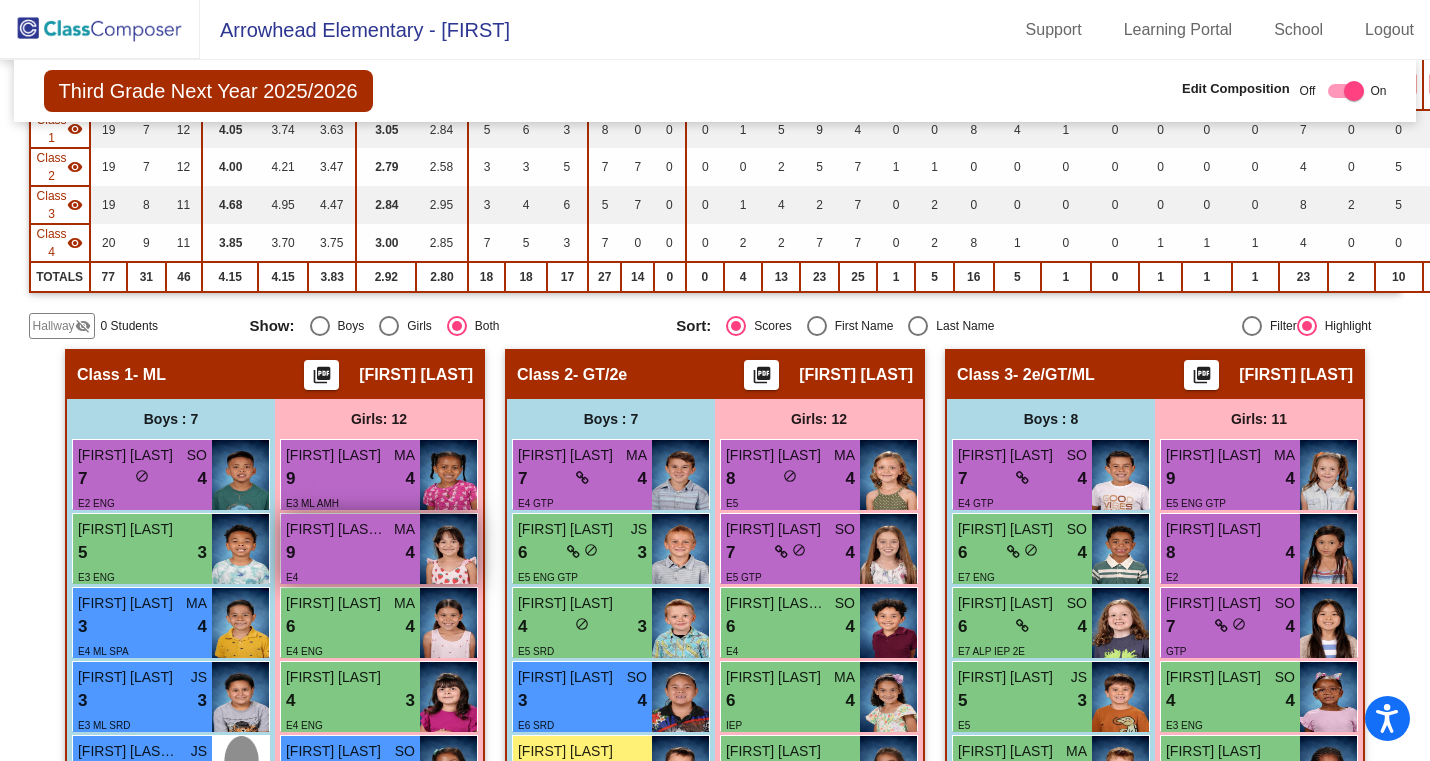 click on "MA" at bounding box center [404, 529] 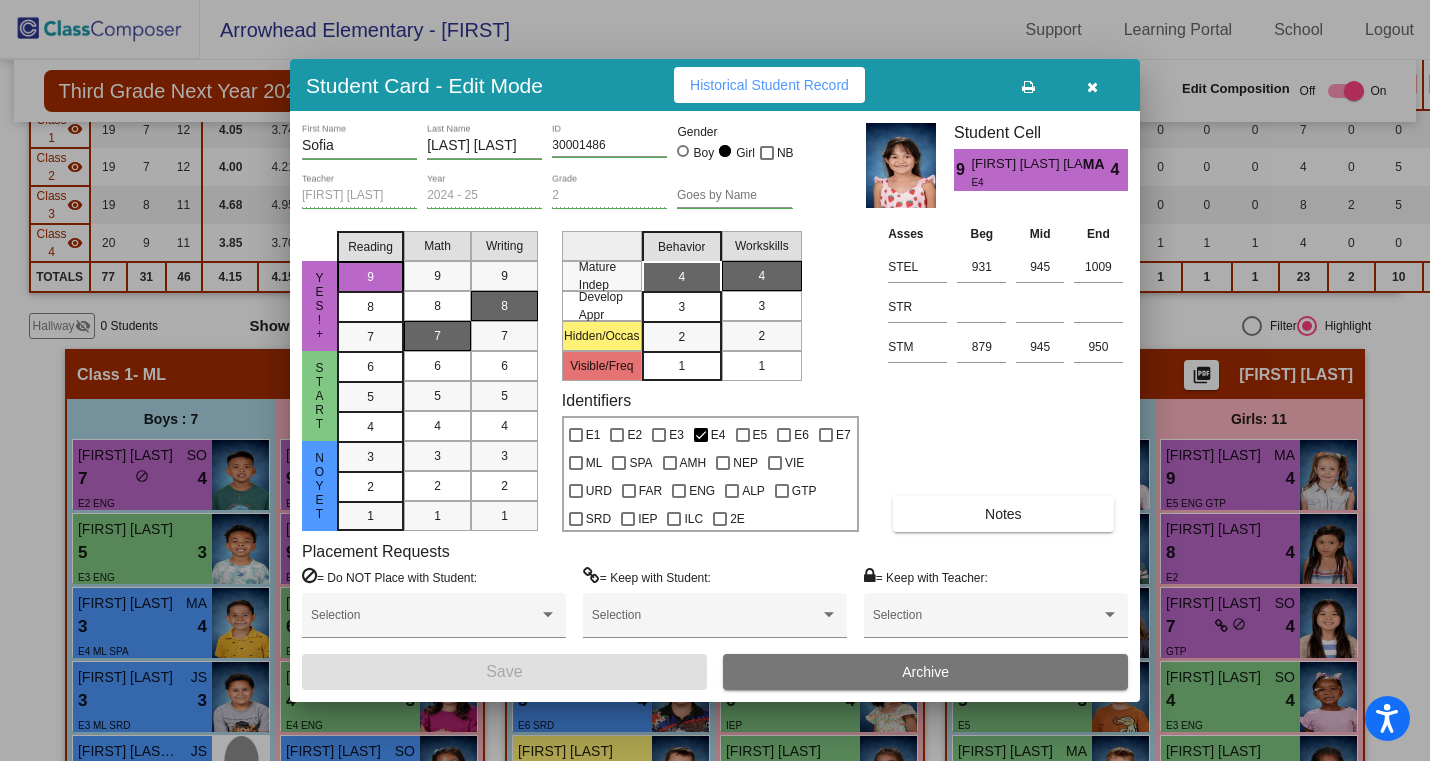 click at bounding box center (1092, 87) 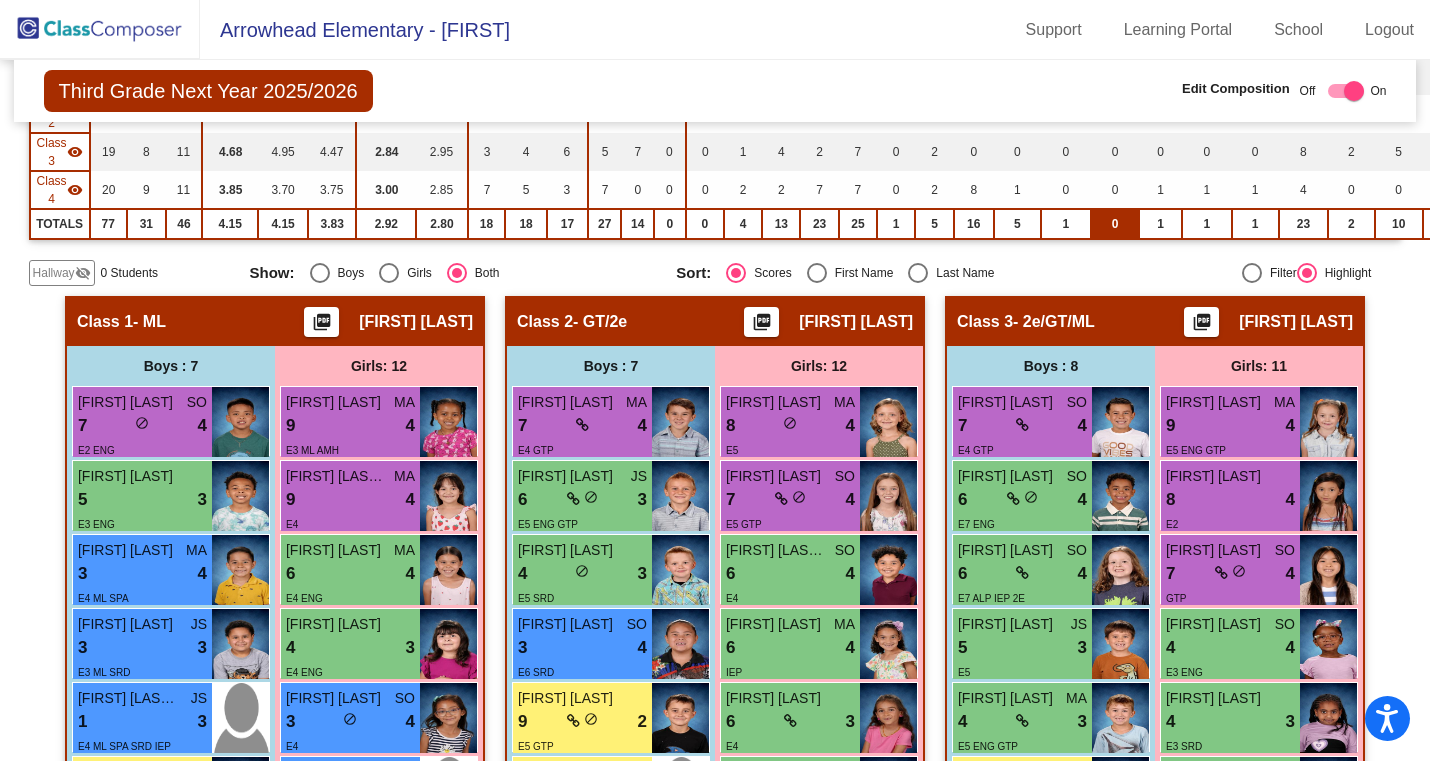 scroll, scrollTop: 0, scrollLeft: 0, axis: both 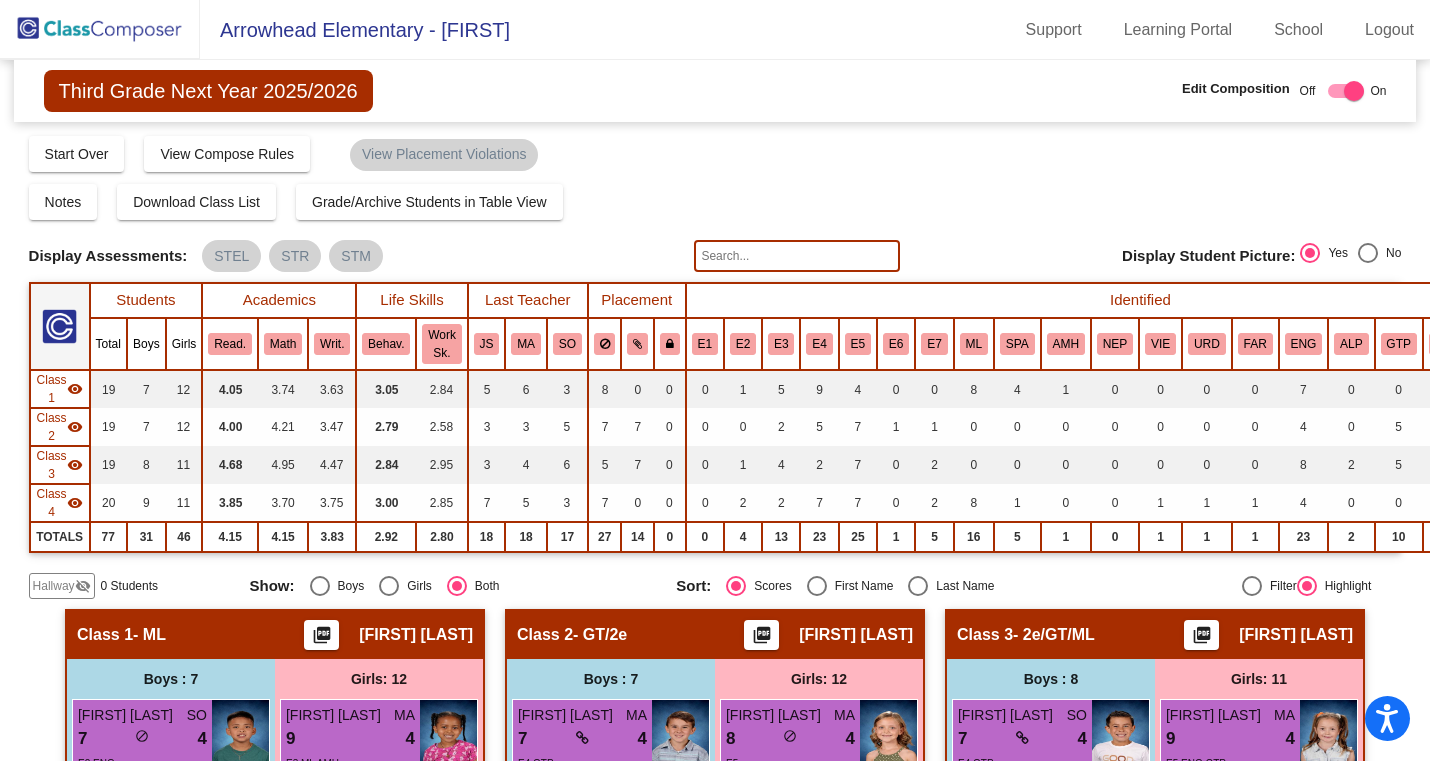 click 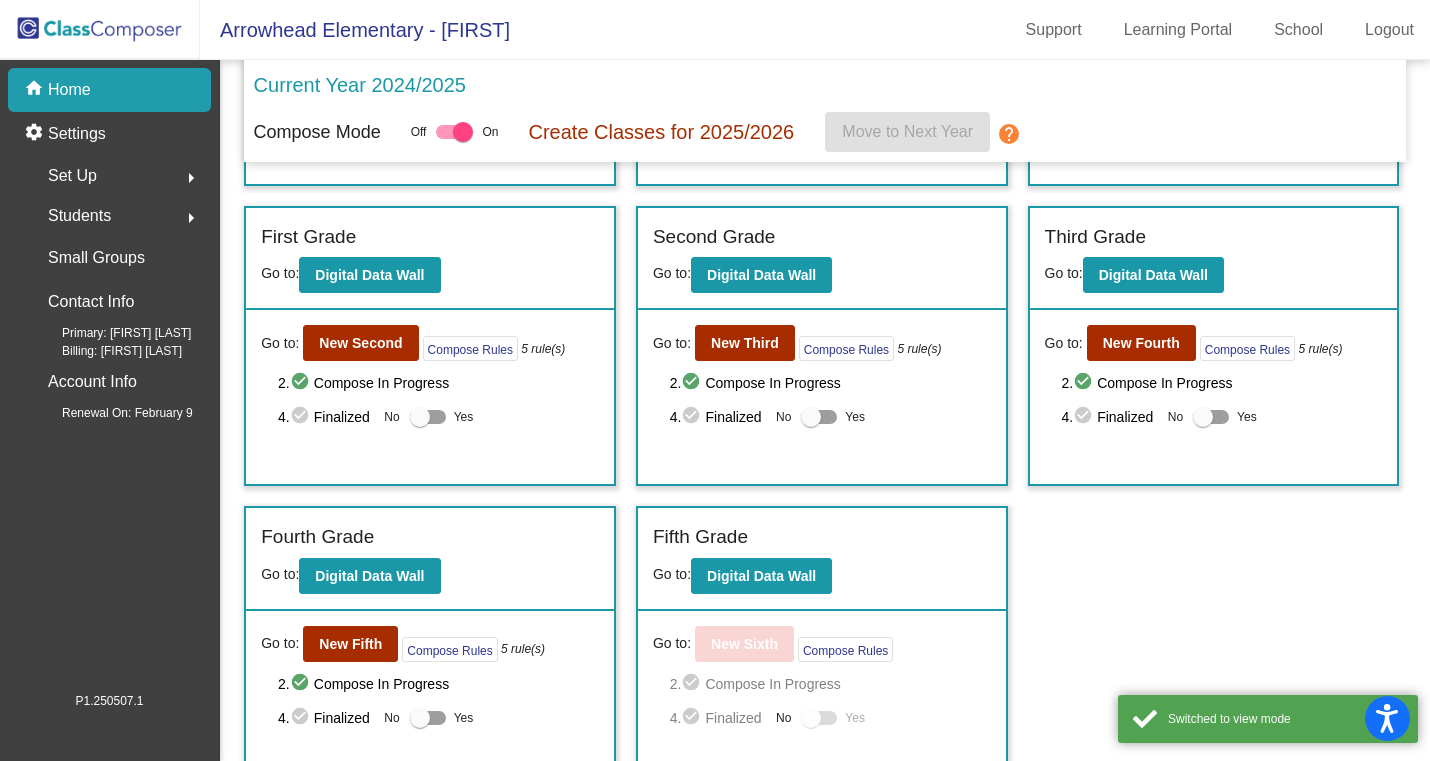 scroll, scrollTop: 295, scrollLeft: 0, axis: vertical 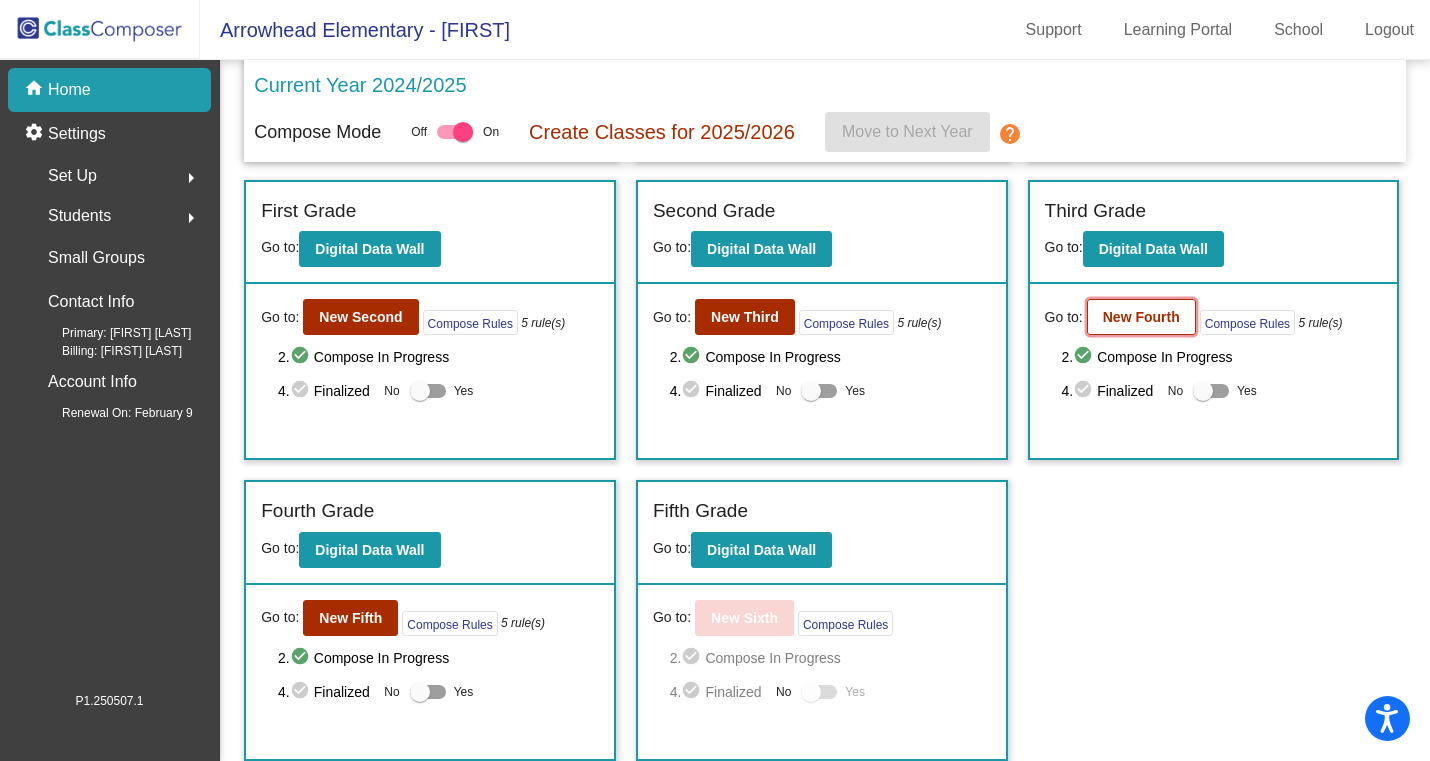 click on "New Fourth" 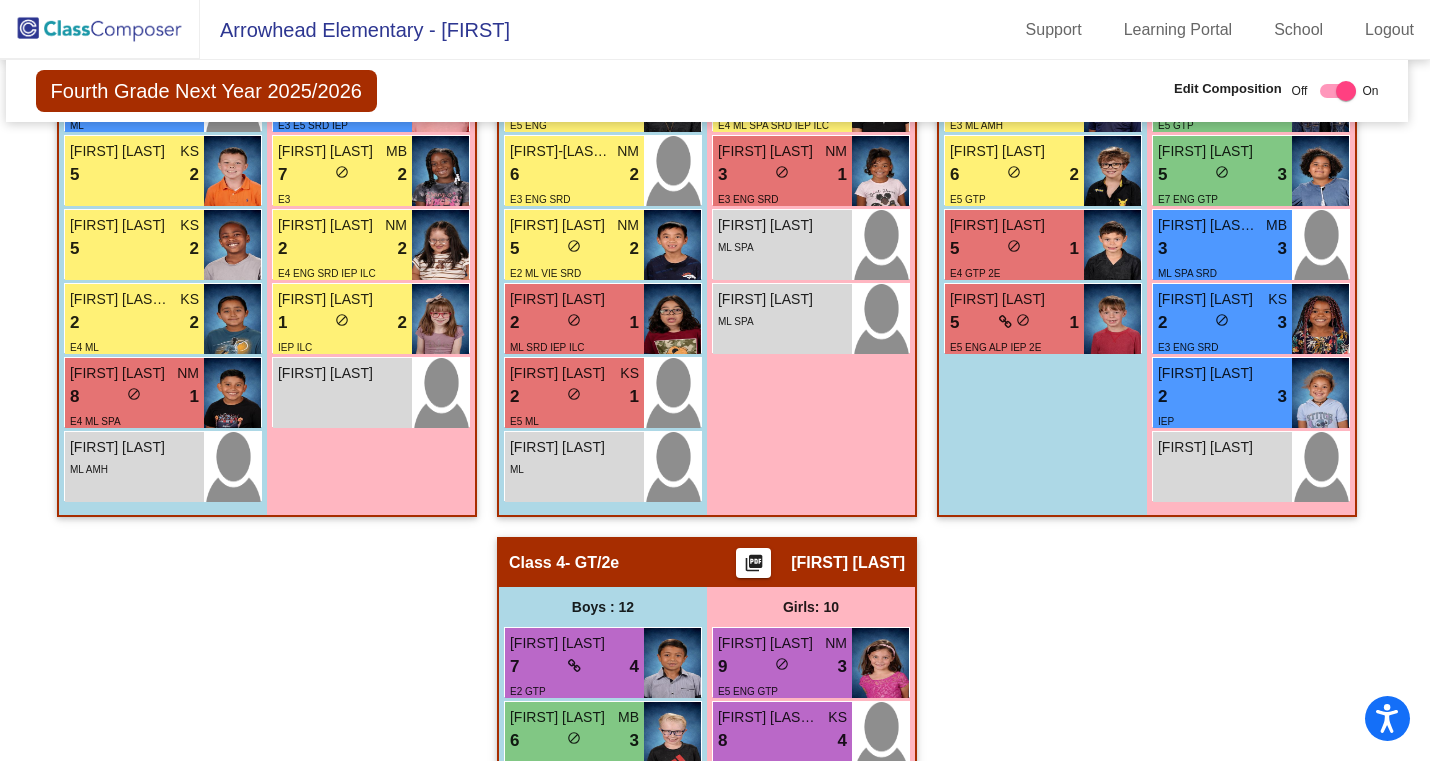 scroll, scrollTop: 1085, scrollLeft: 8, axis: both 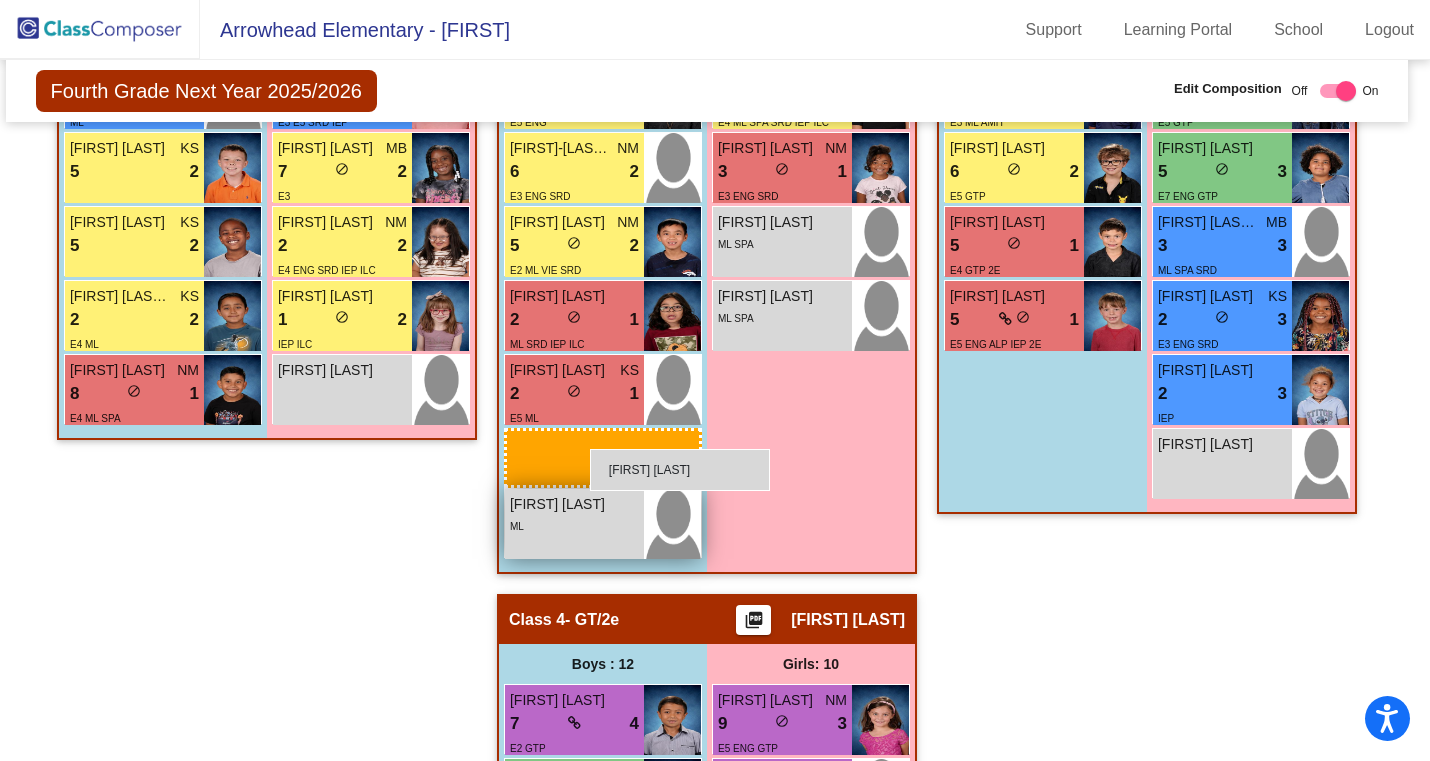 drag, startPoint x: 171, startPoint y: 463, endPoint x: 587, endPoint y: 449, distance: 416.2355 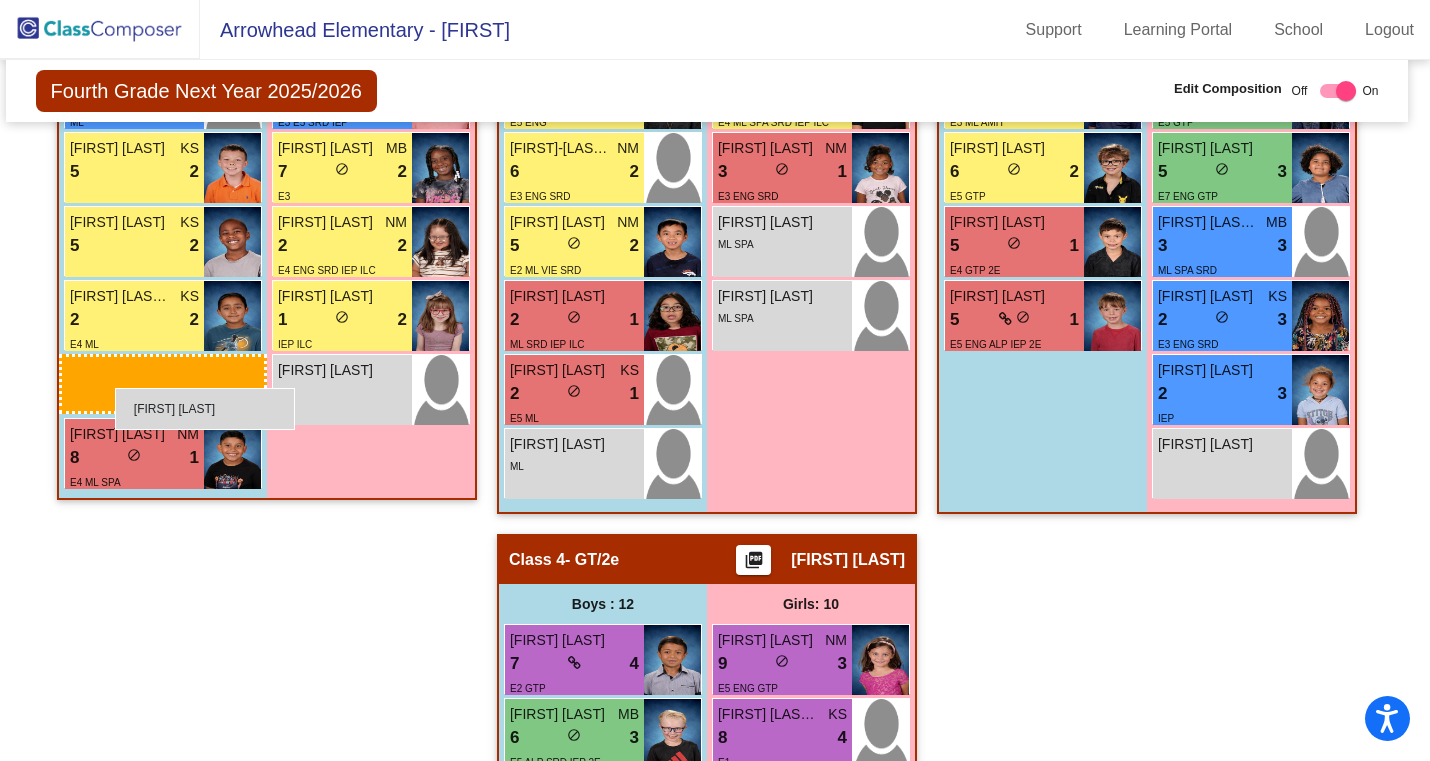 drag, startPoint x: 594, startPoint y: 547, endPoint x: 112, endPoint y: 385, distance: 508.49582 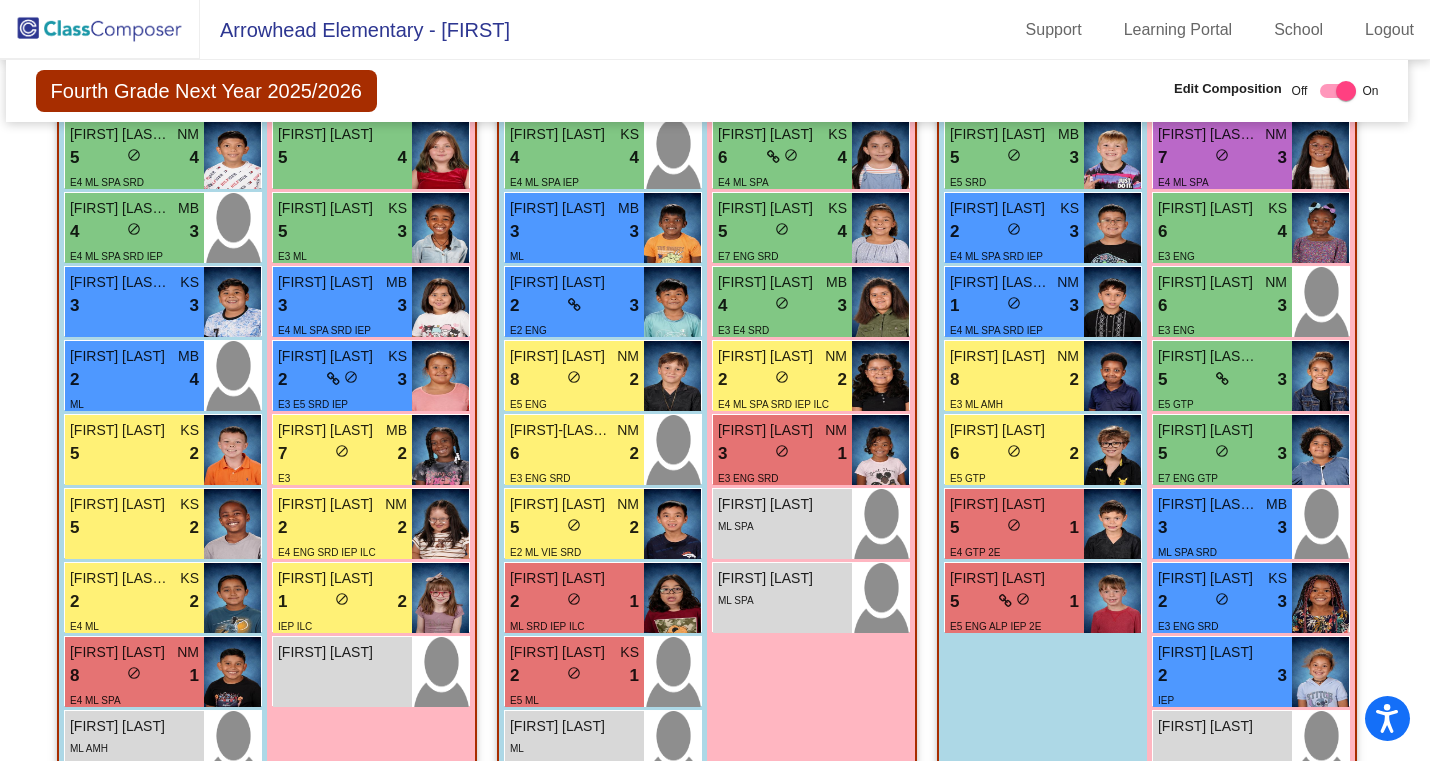 scroll, scrollTop: 0, scrollLeft: 8, axis: horizontal 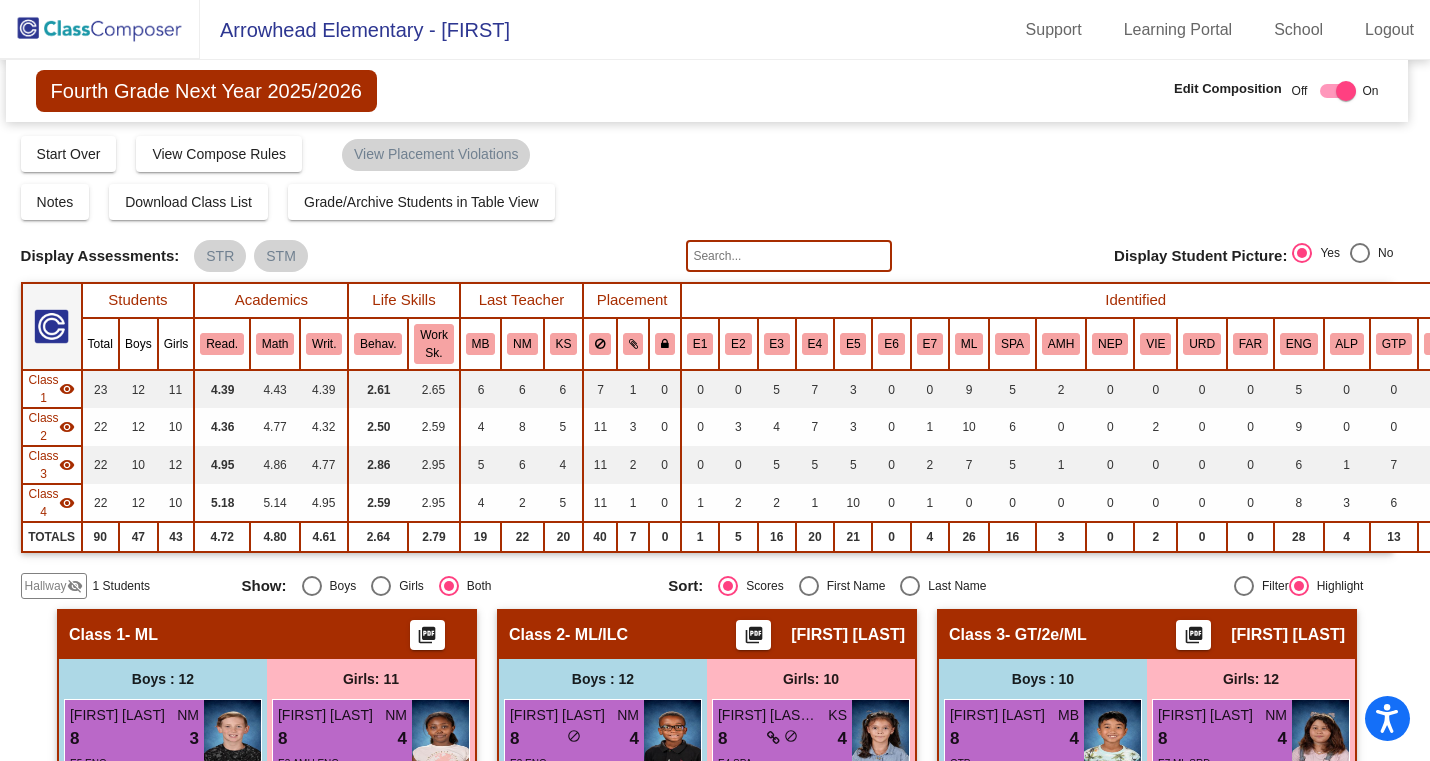 click 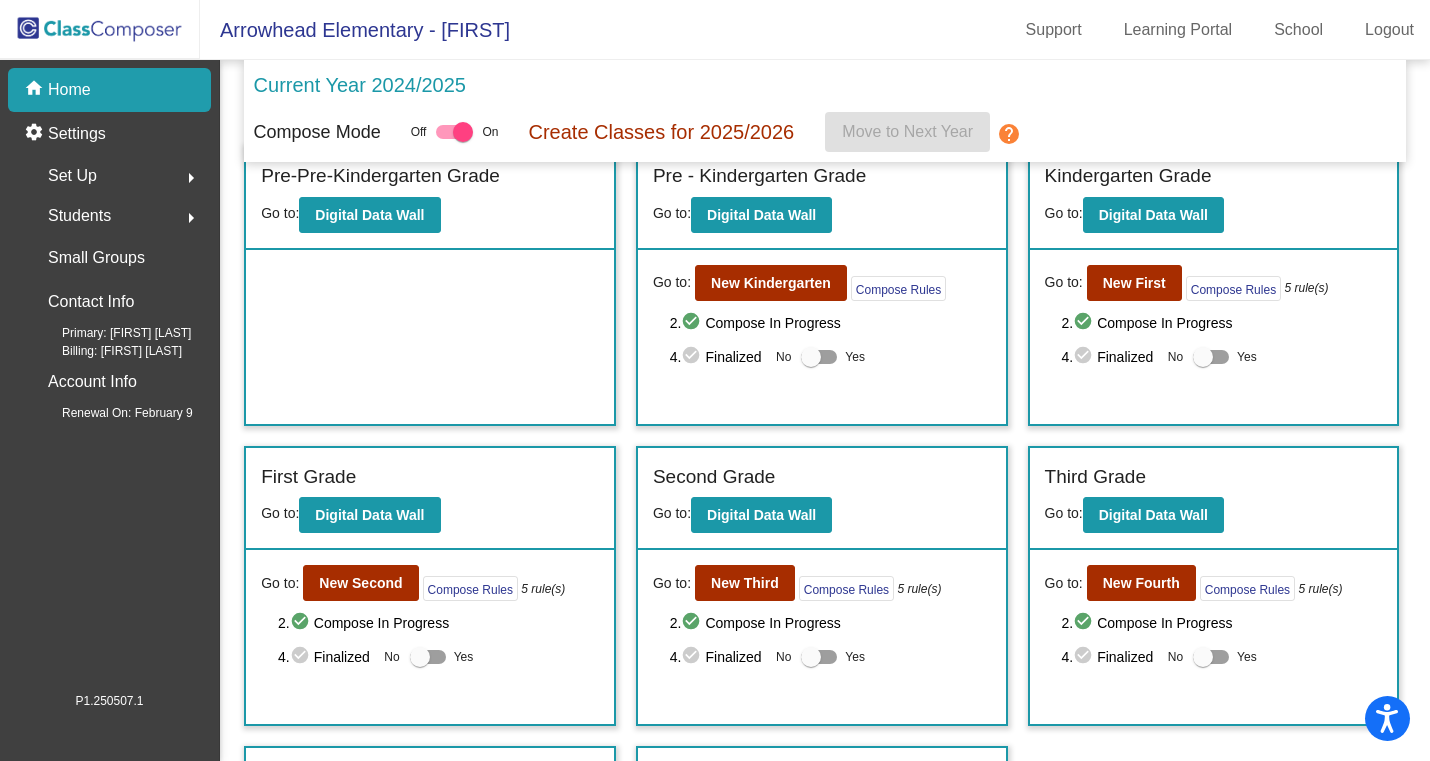 scroll, scrollTop: 0, scrollLeft: 0, axis: both 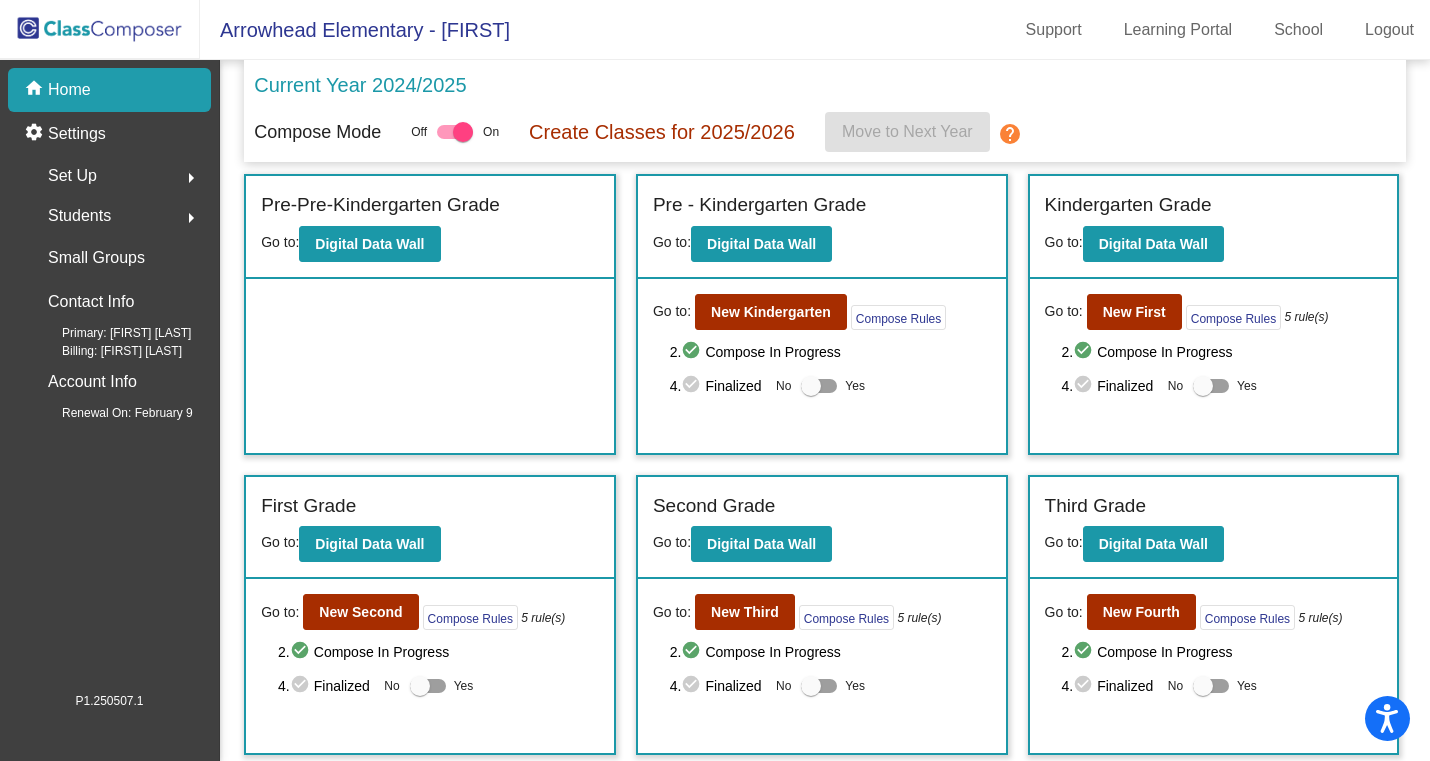 click on "arrow_right" 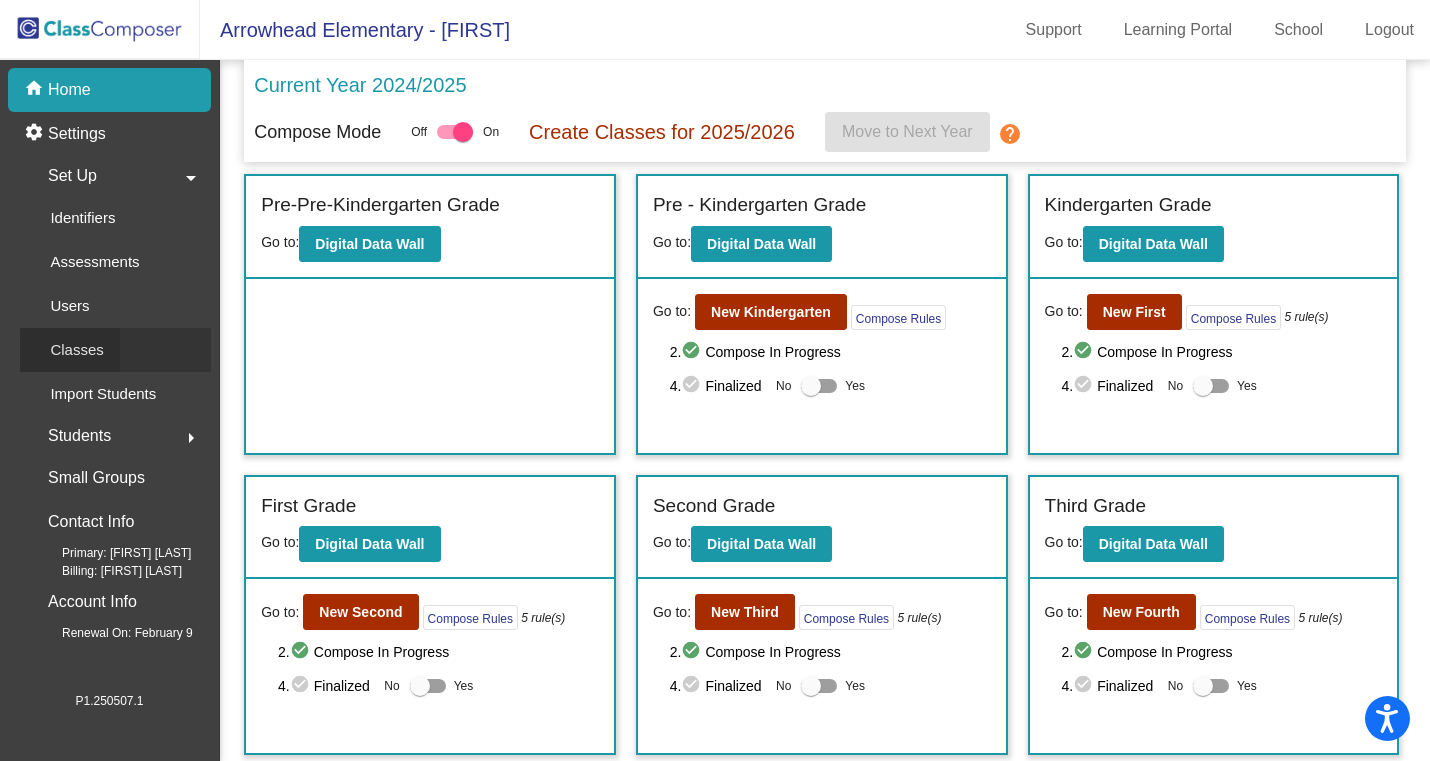 click on "Classes" 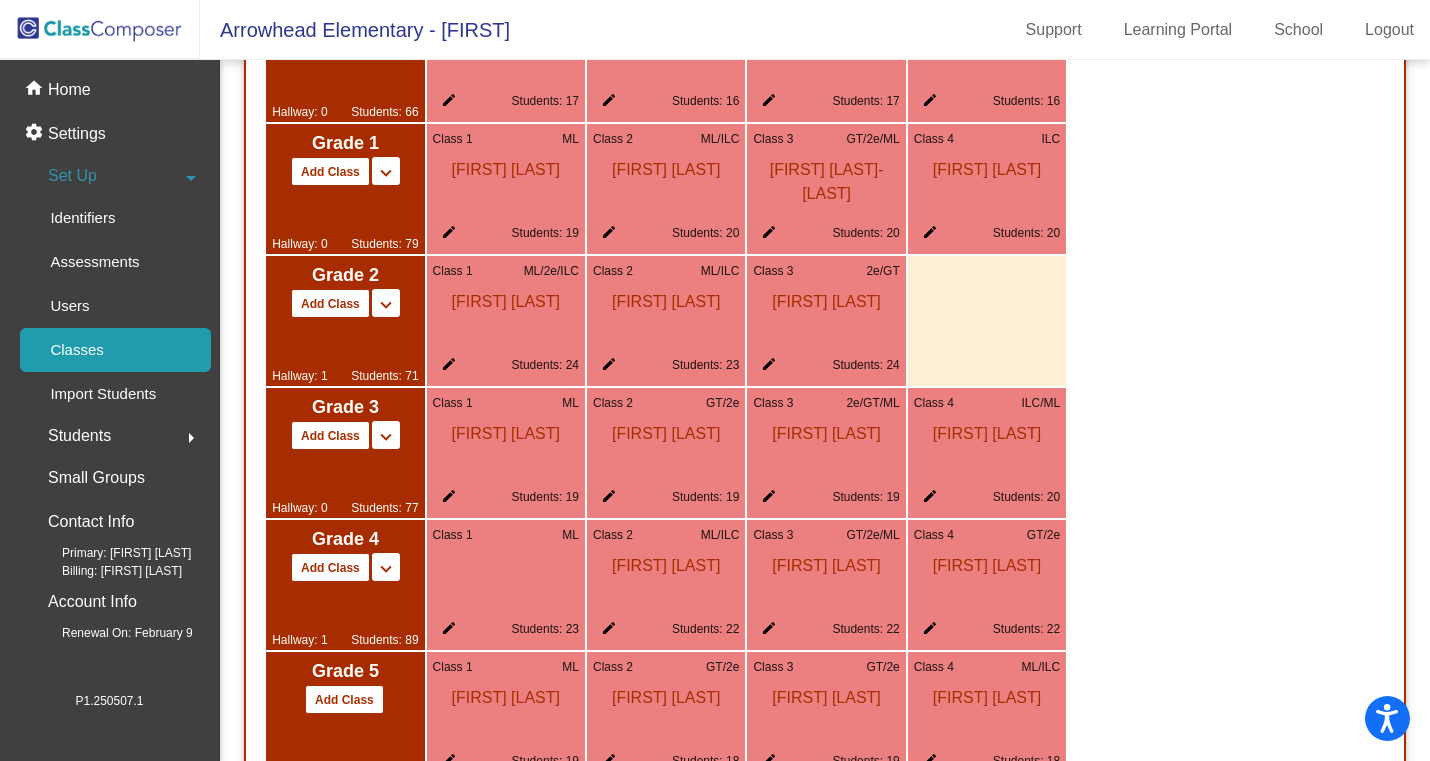 scroll, scrollTop: 1759, scrollLeft: 0, axis: vertical 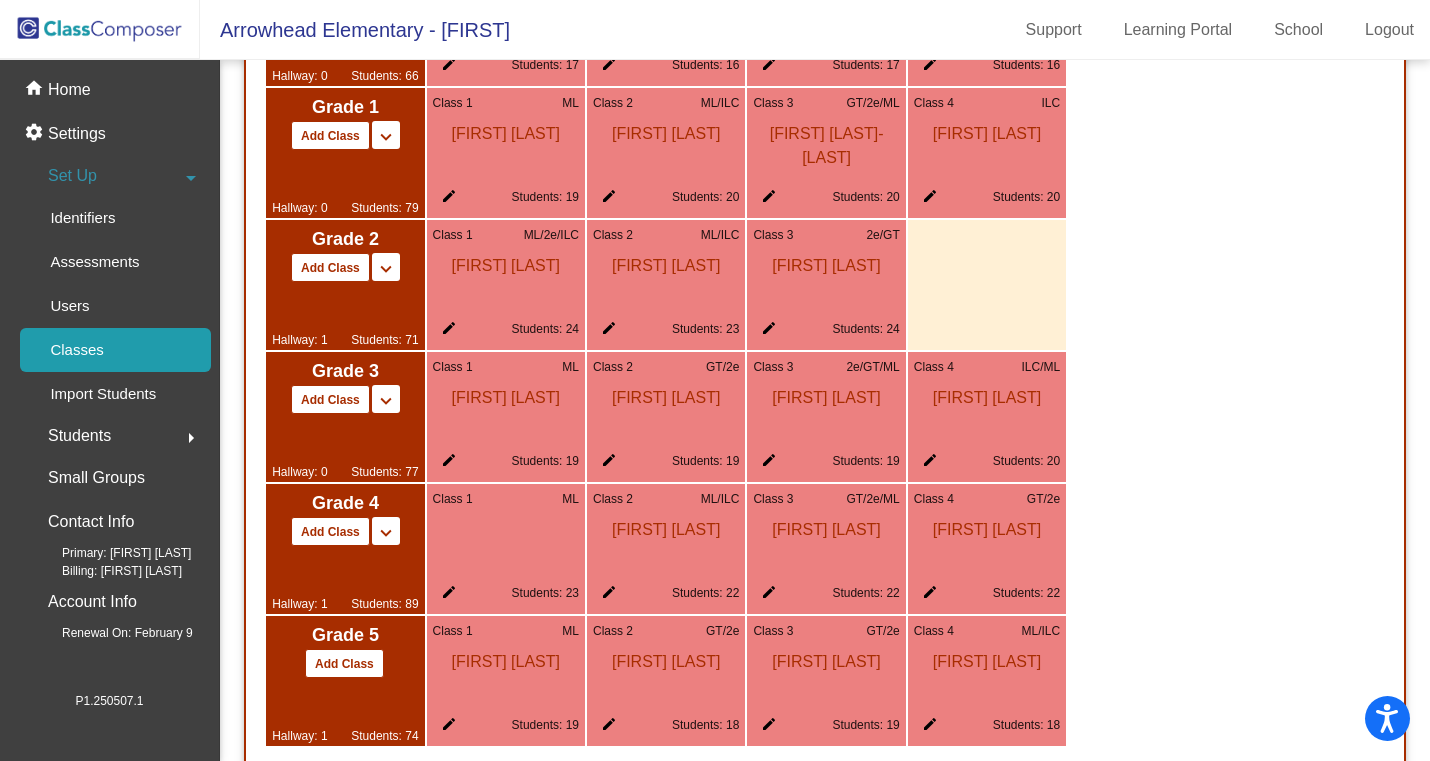 click on "edit" 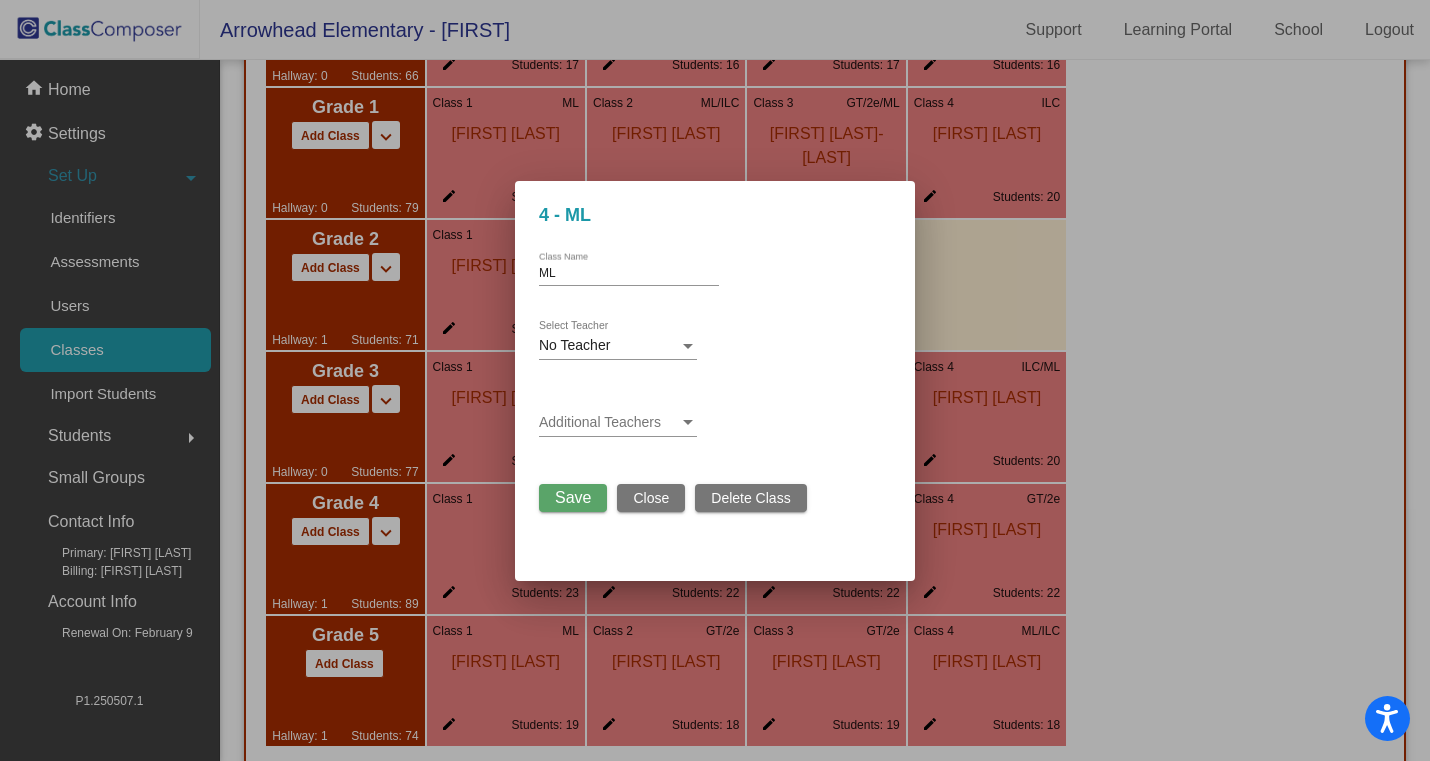 click on "No Teacher" at bounding box center [609, 346] 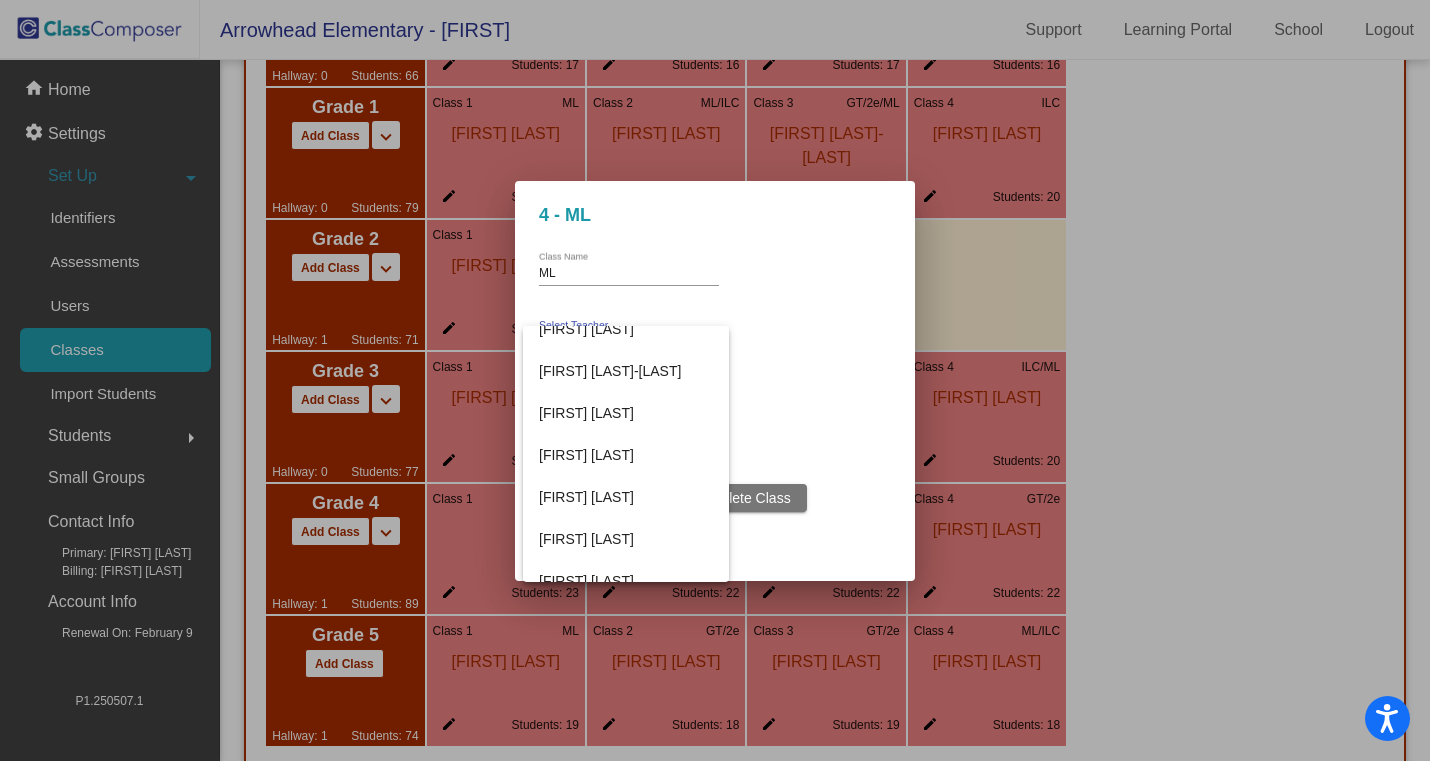 scroll, scrollTop: 836, scrollLeft: 0, axis: vertical 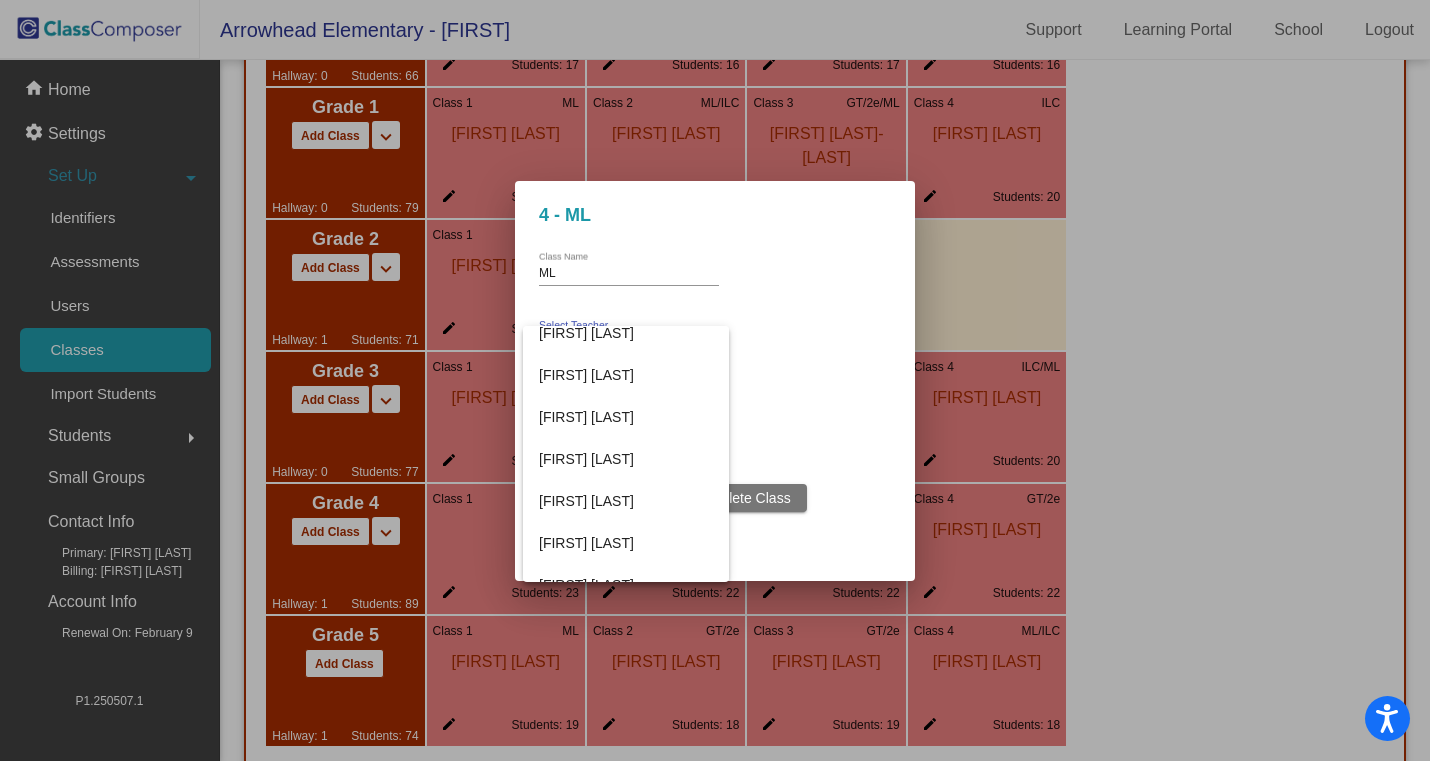 click at bounding box center (715, 380) 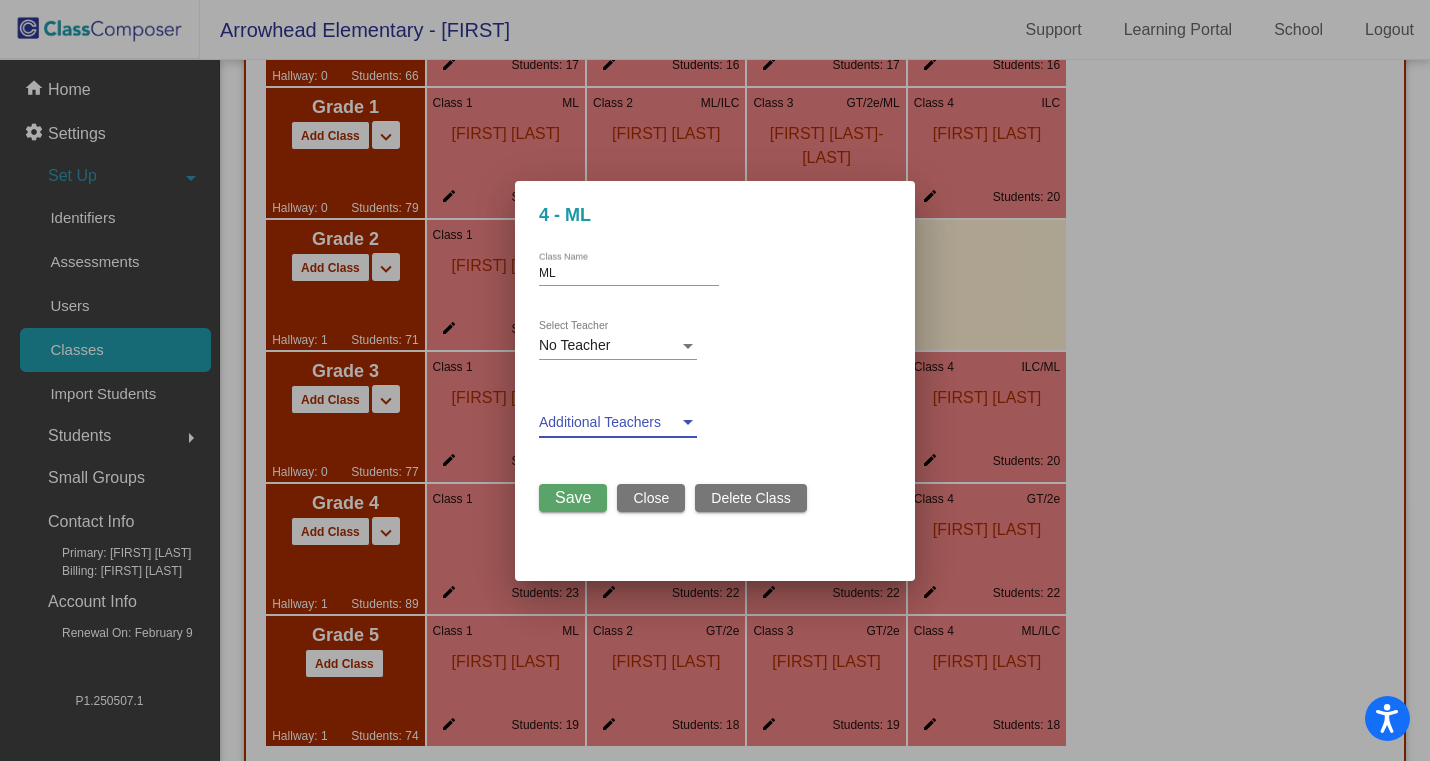click at bounding box center (688, 423) 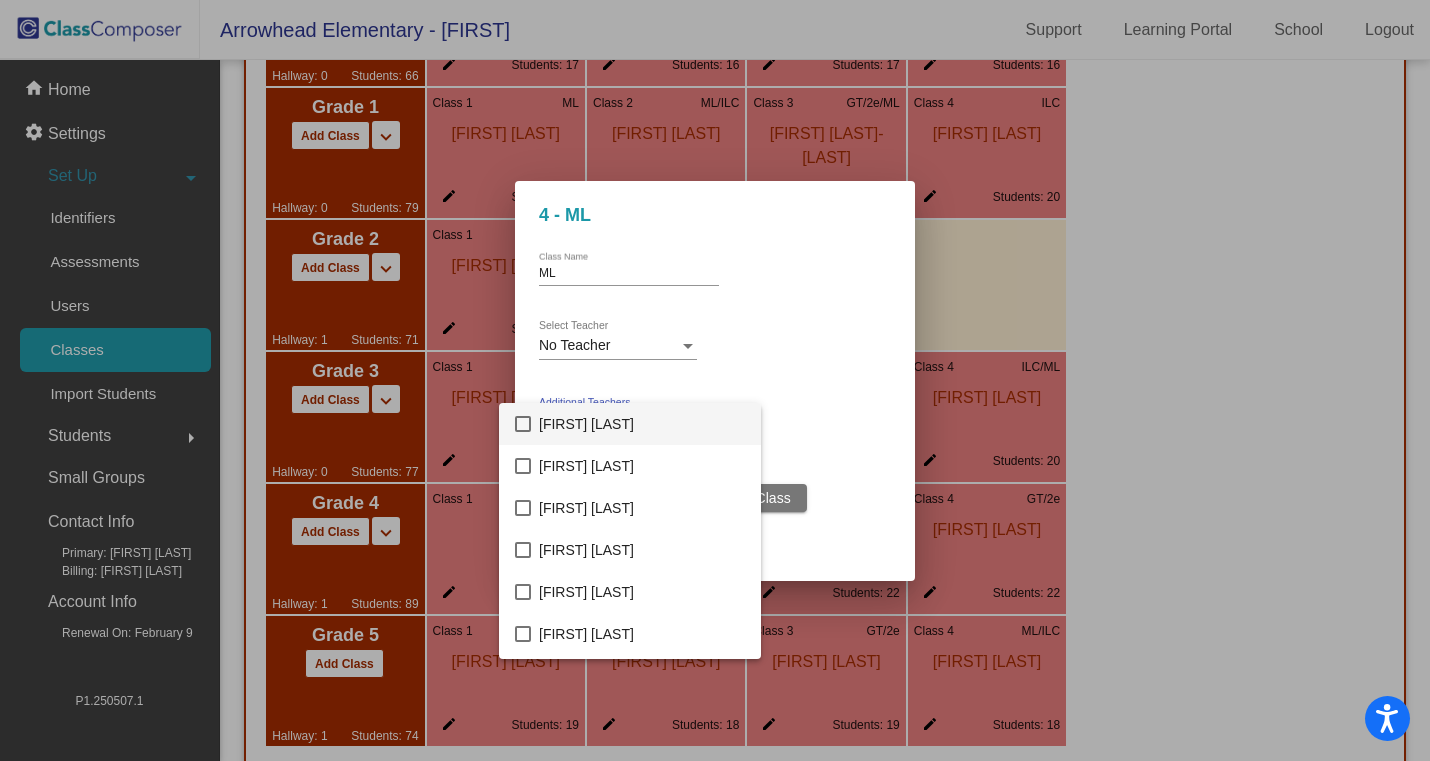 click at bounding box center (715, 380) 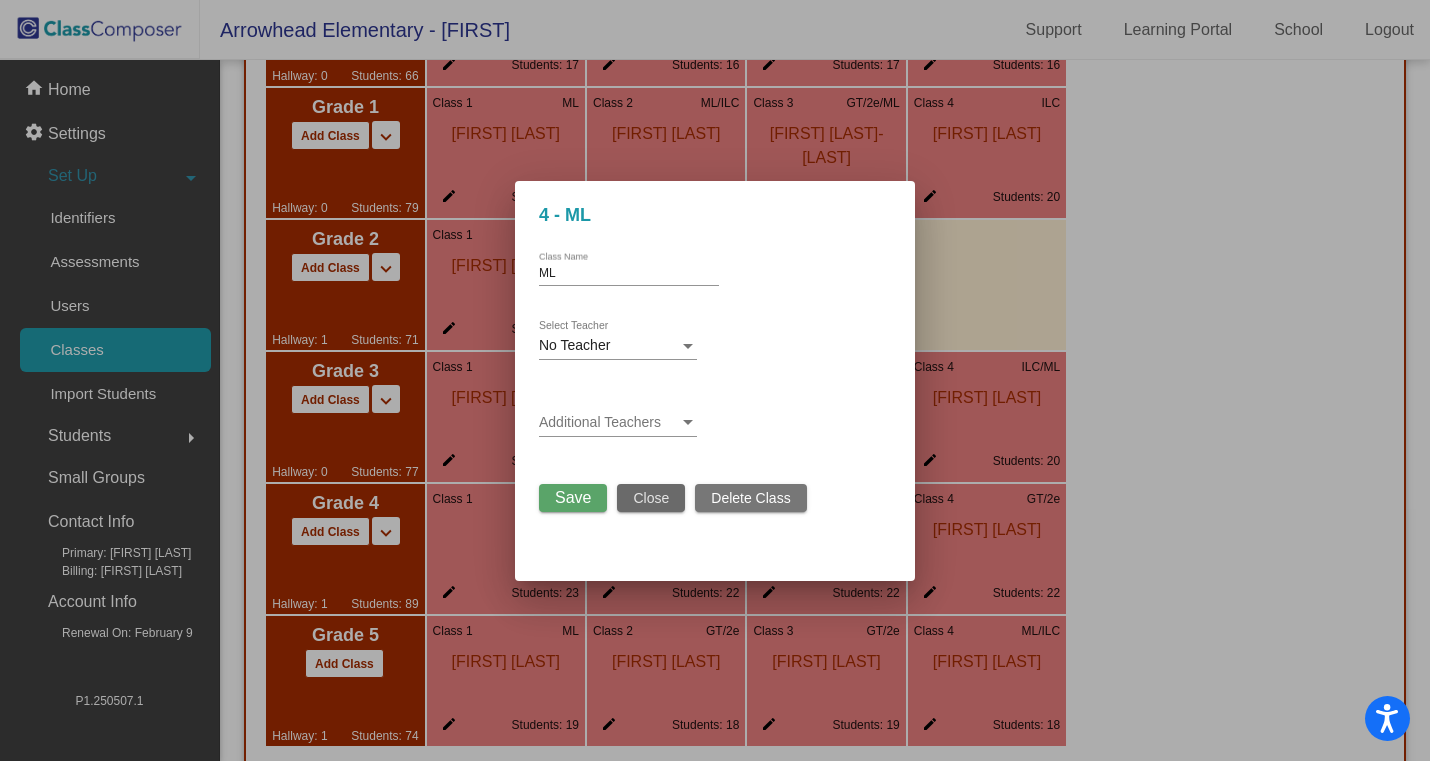 click on "Close" at bounding box center [651, 498] 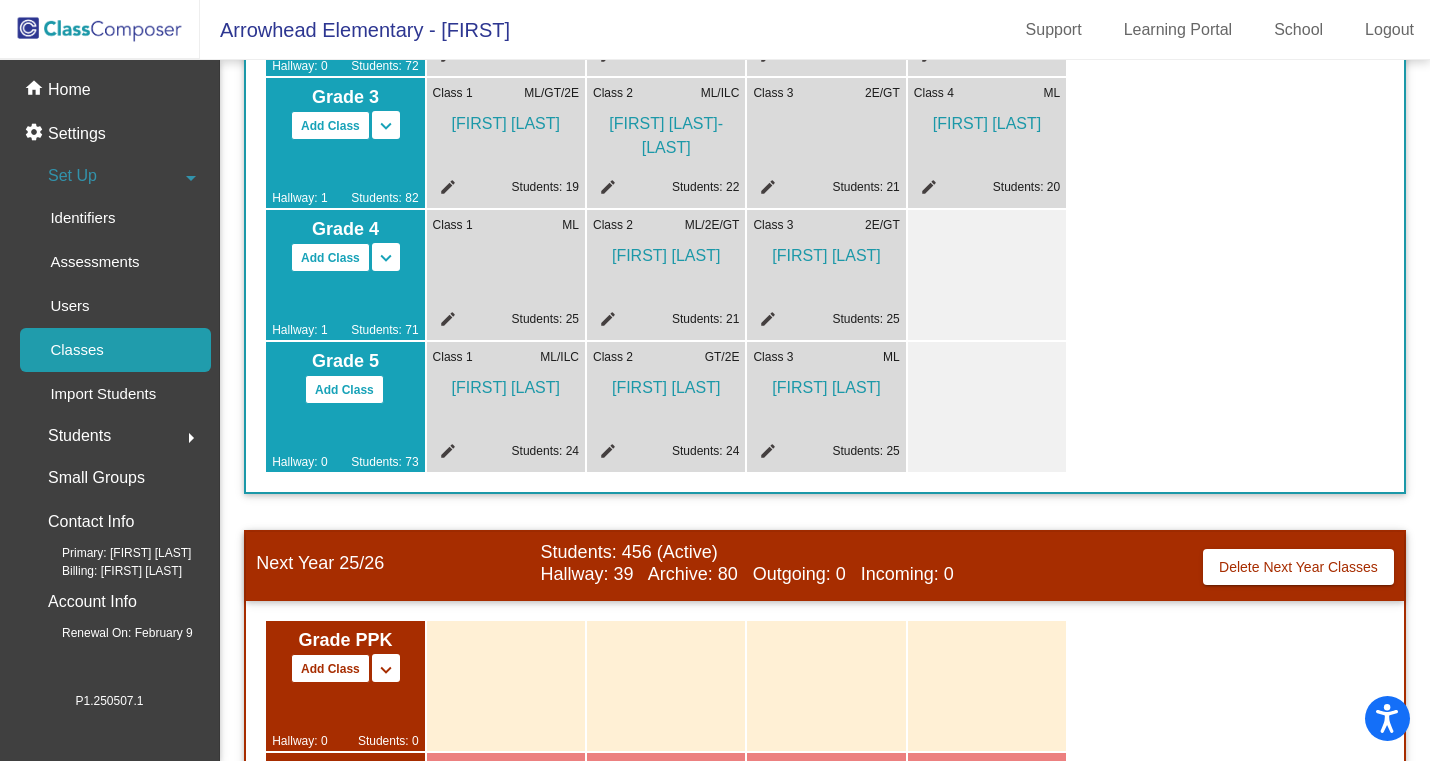 scroll, scrollTop: 820, scrollLeft: 0, axis: vertical 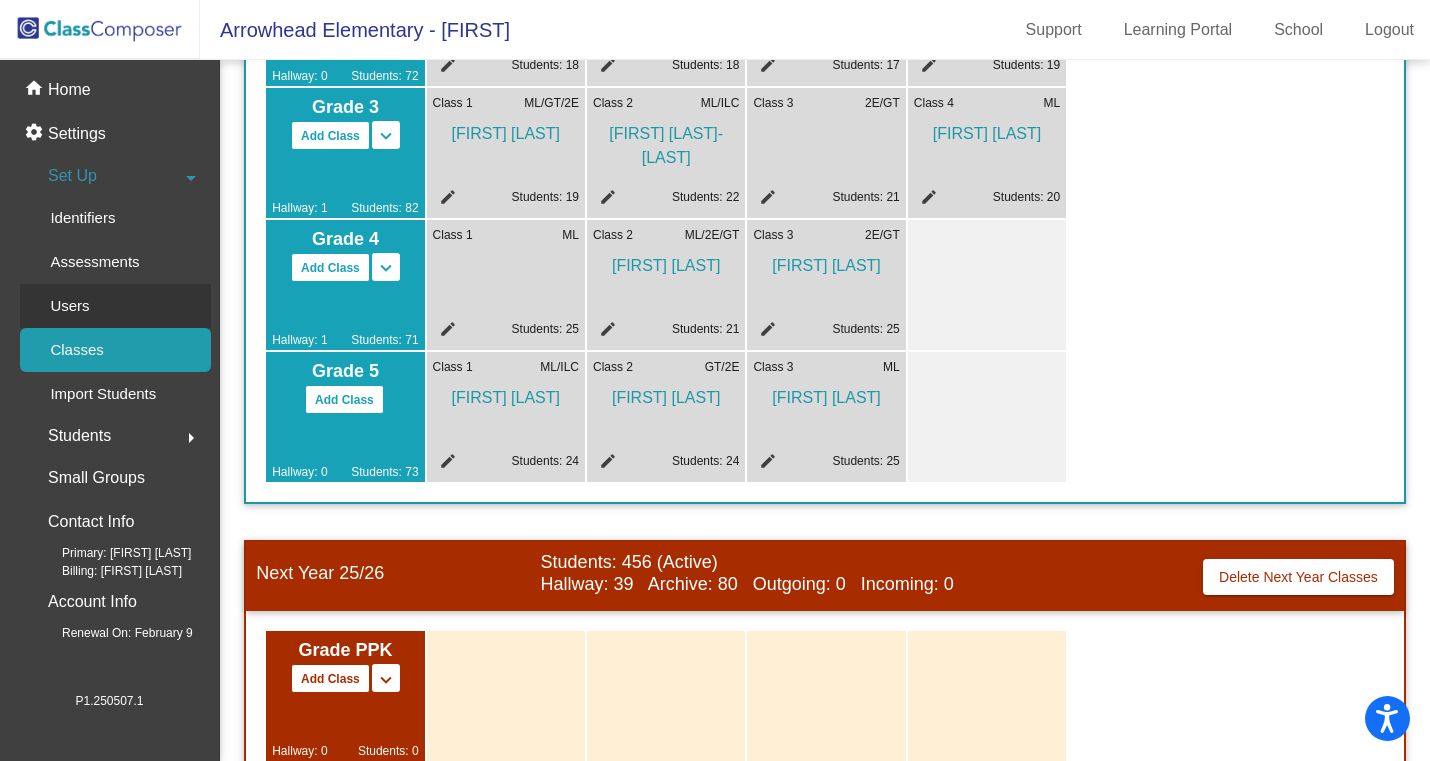 click on "Users" 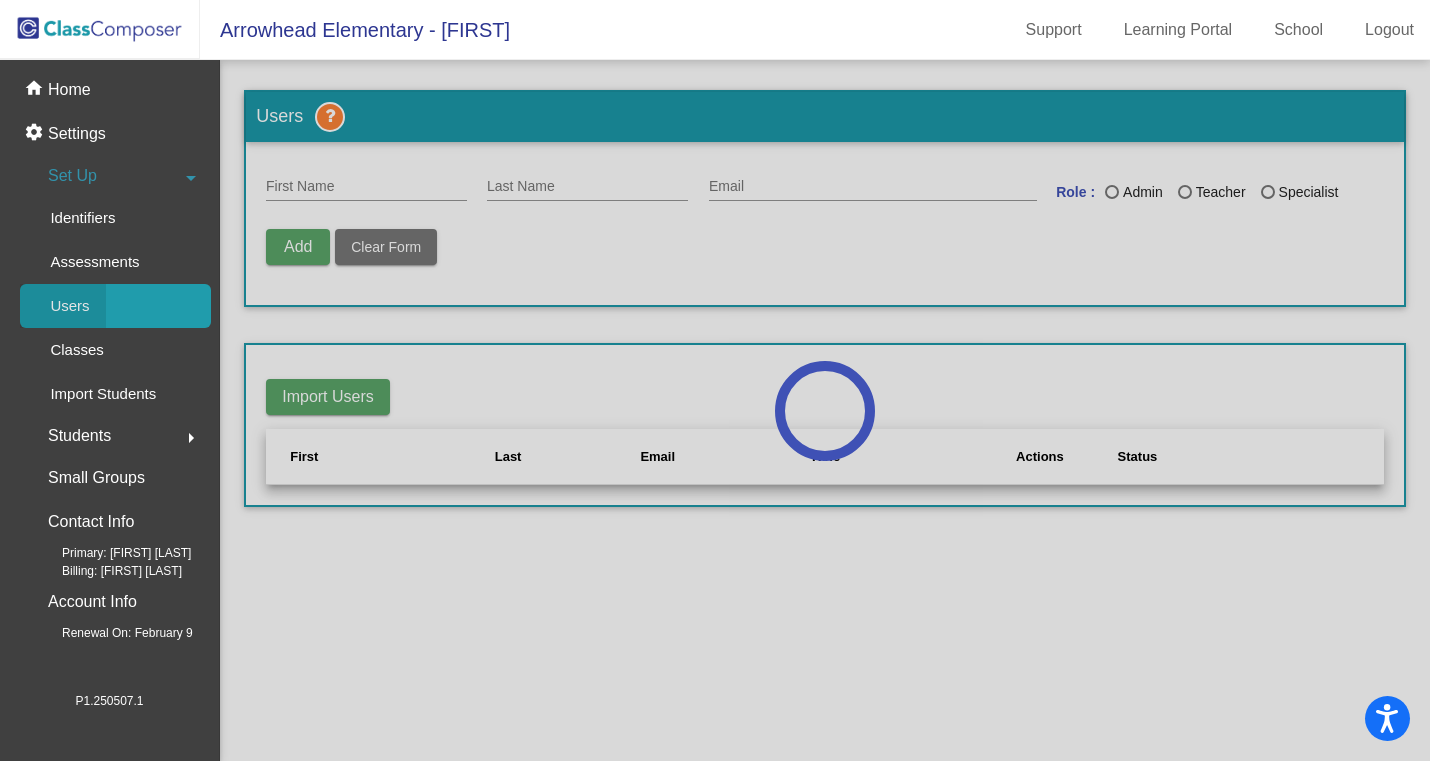scroll, scrollTop: 0, scrollLeft: 0, axis: both 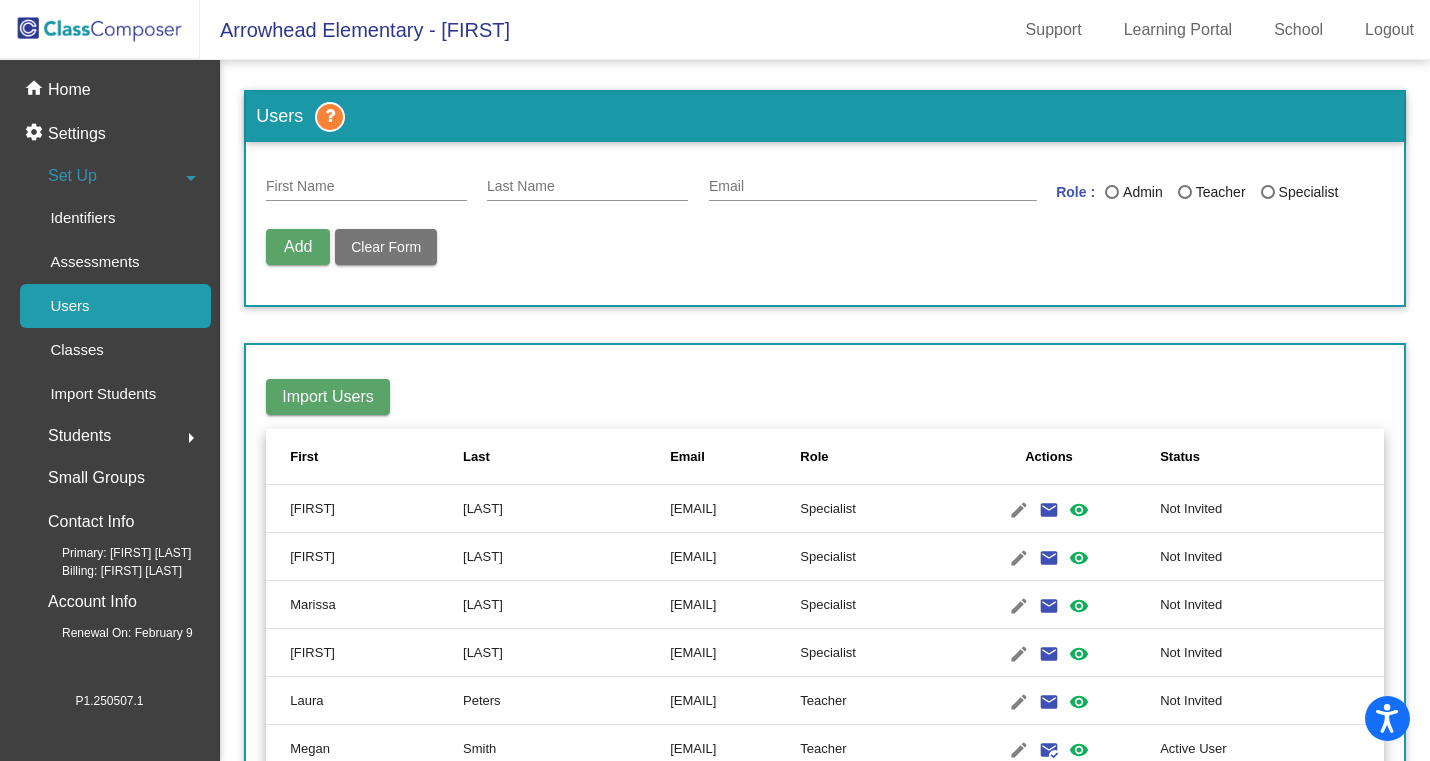 click on "First Name" at bounding box center [366, 181] 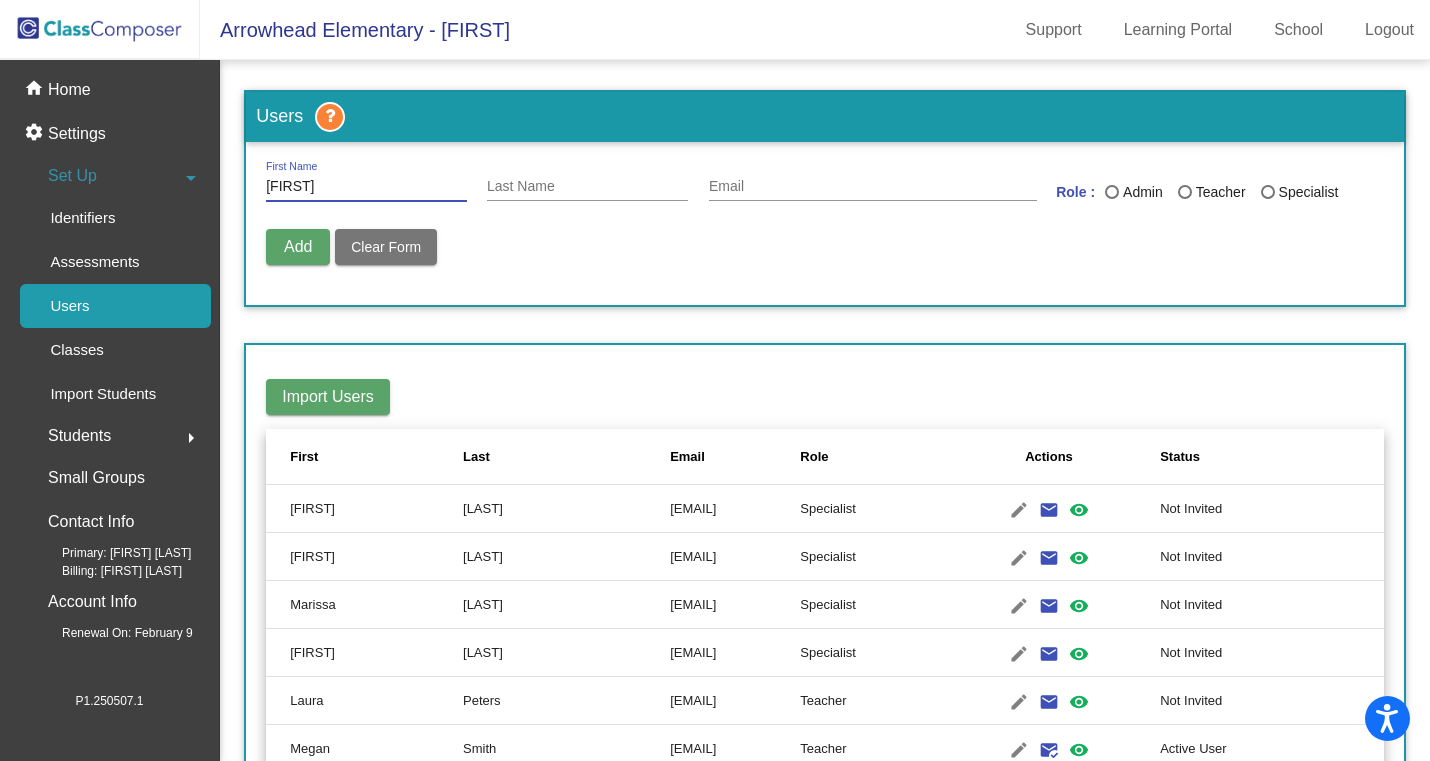 type on "[FIRST]" 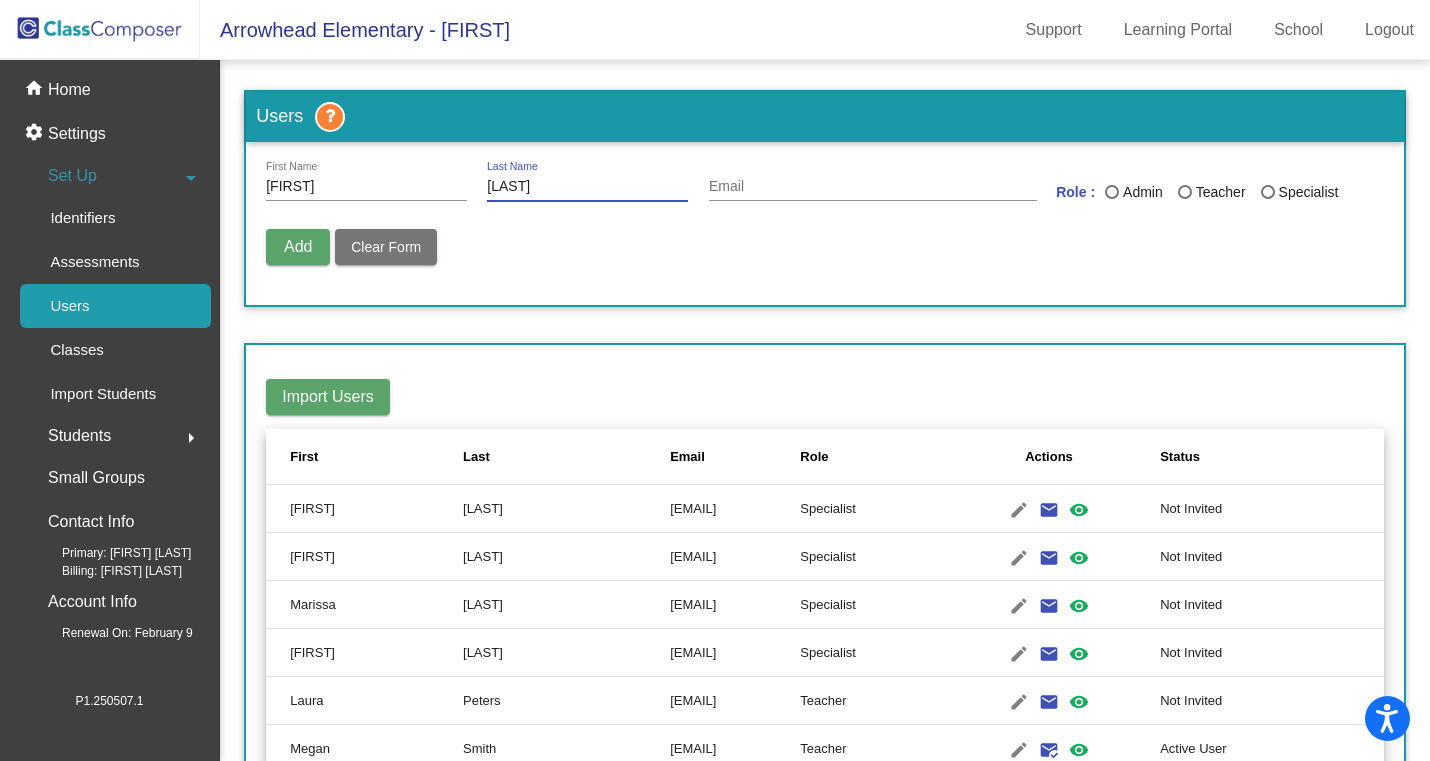 type on "[LAST]" 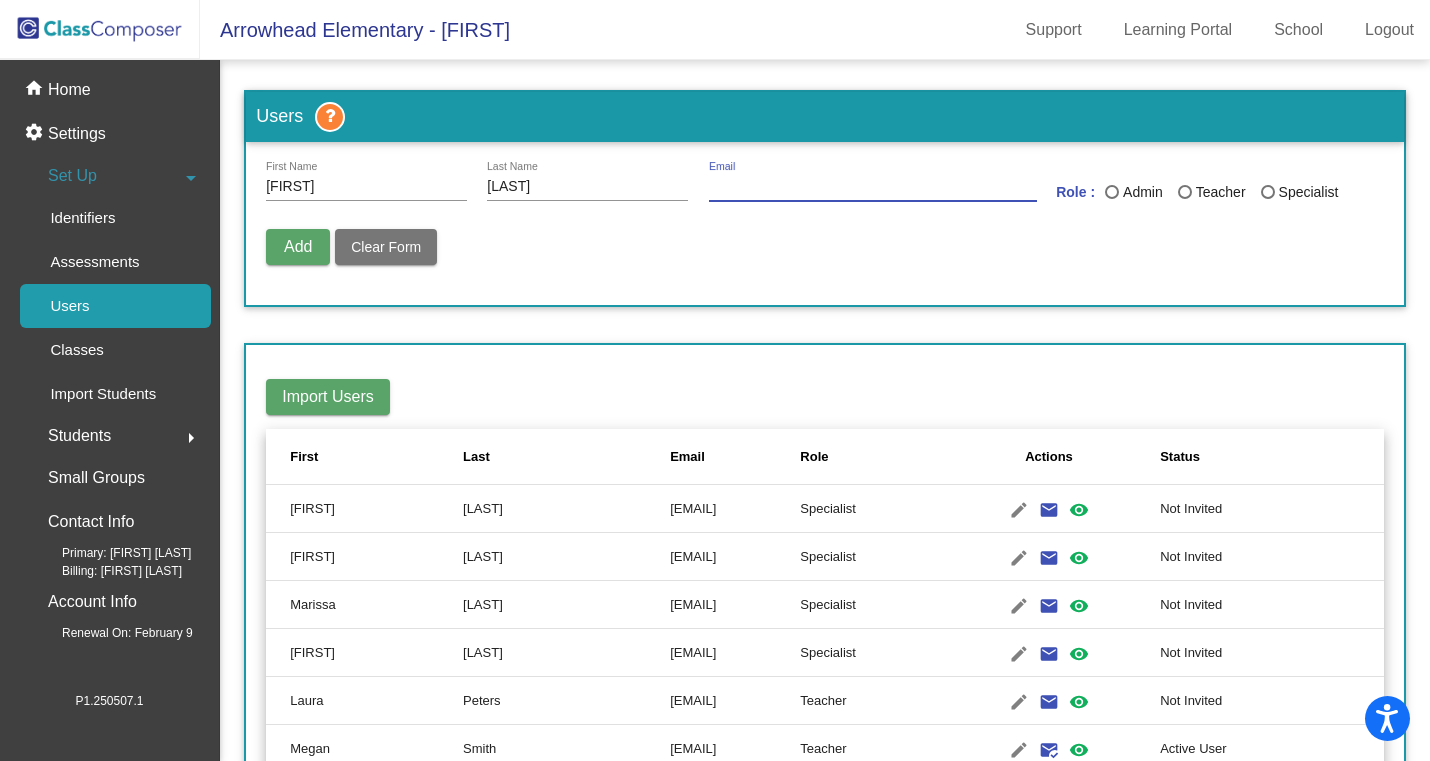click on "Email" at bounding box center (873, 187) 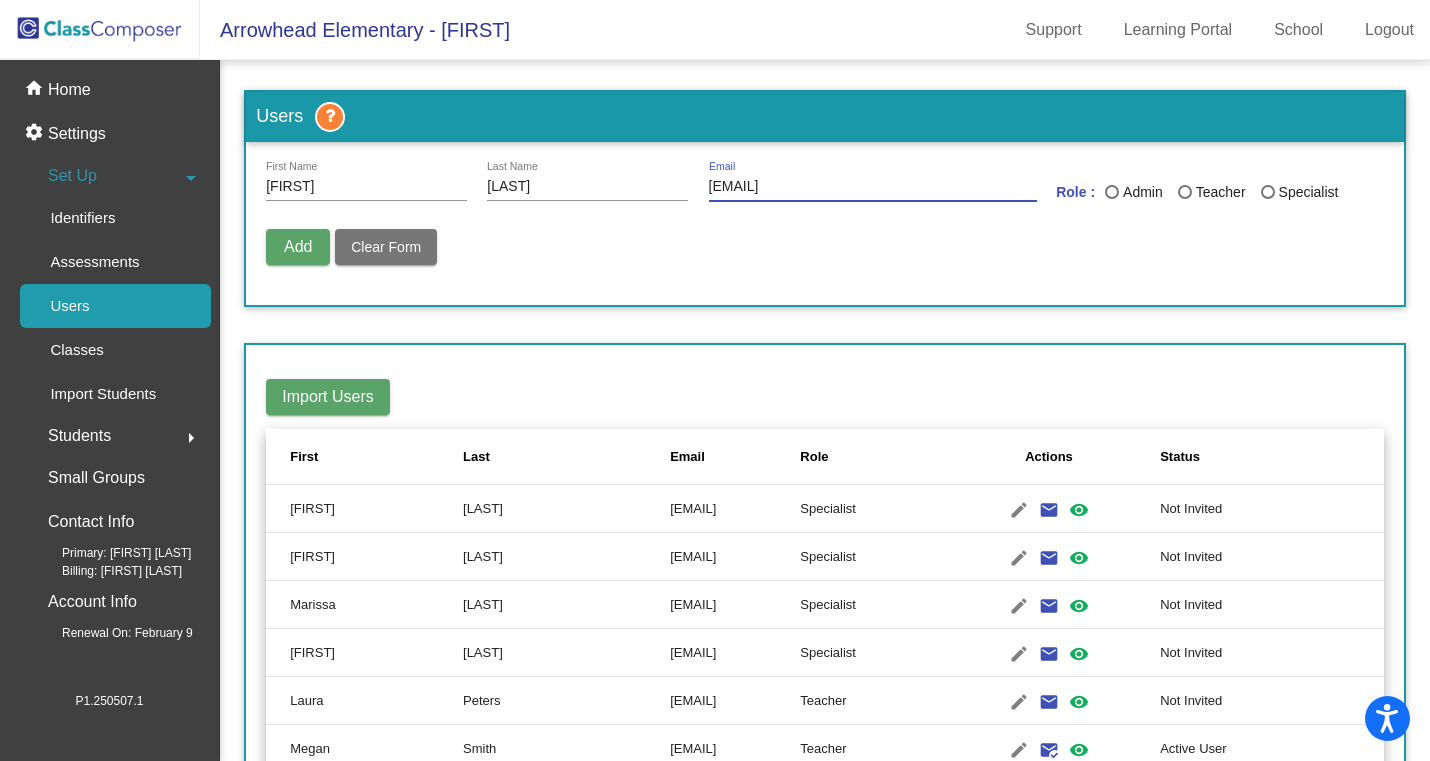 type on "[EMAIL]" 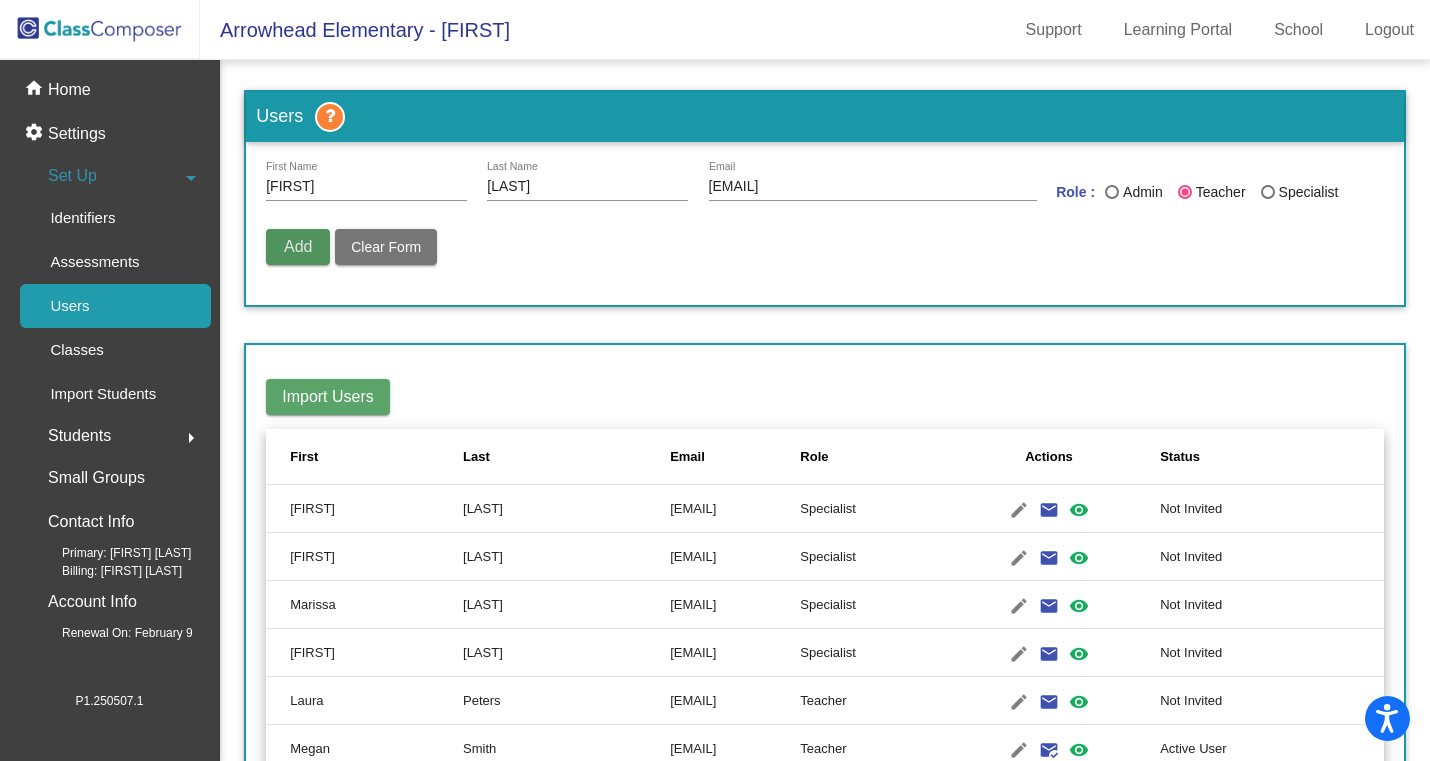 click on "Add" at bounding box center (298, 246) 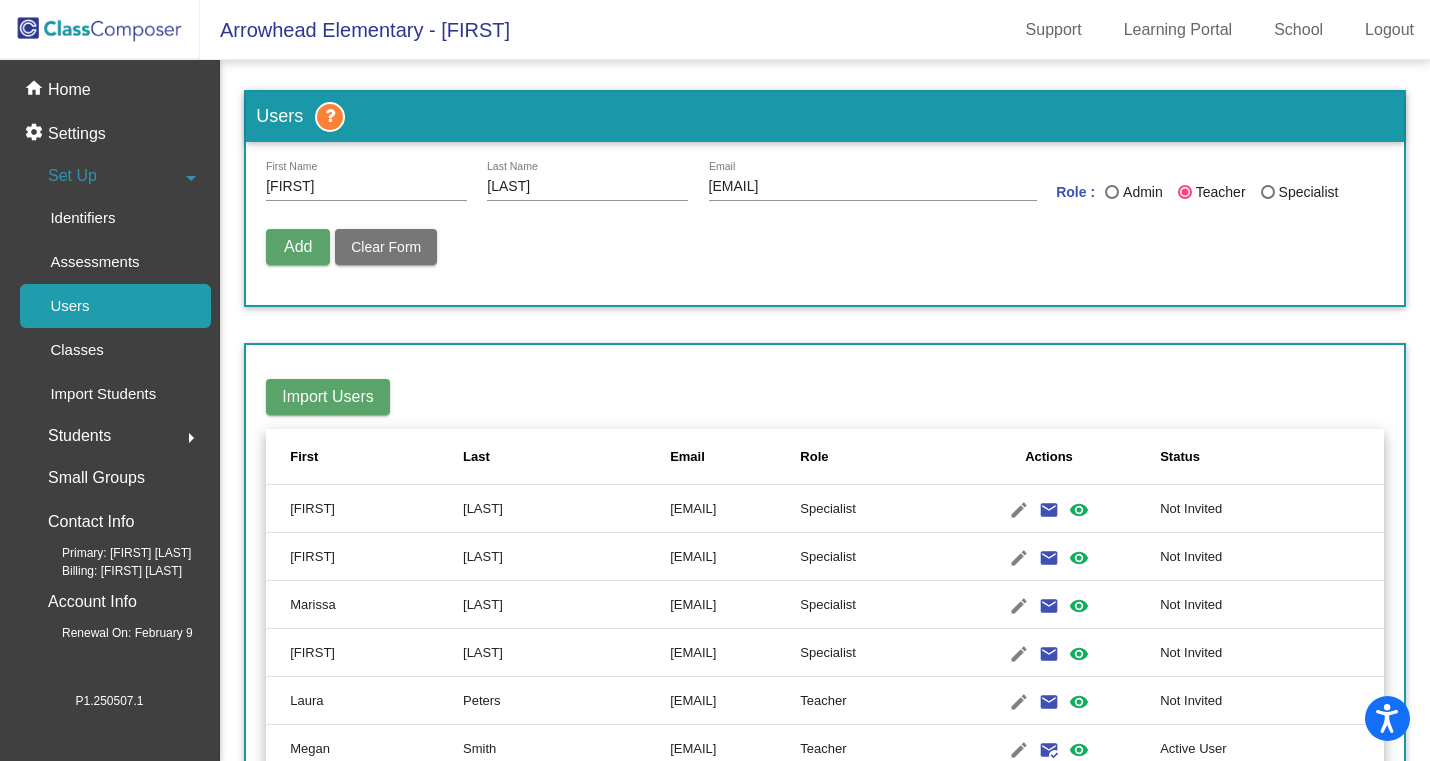 type 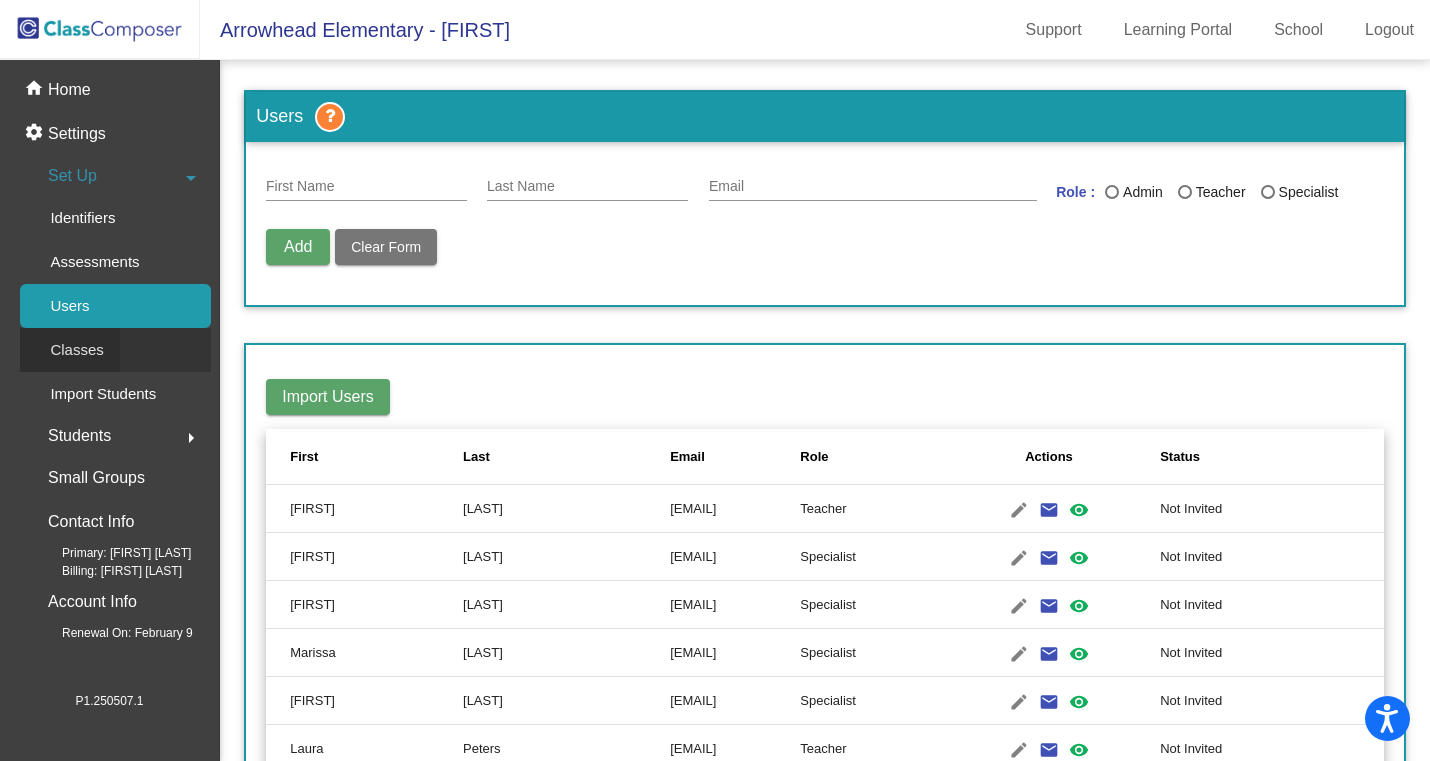 click on "Classes" 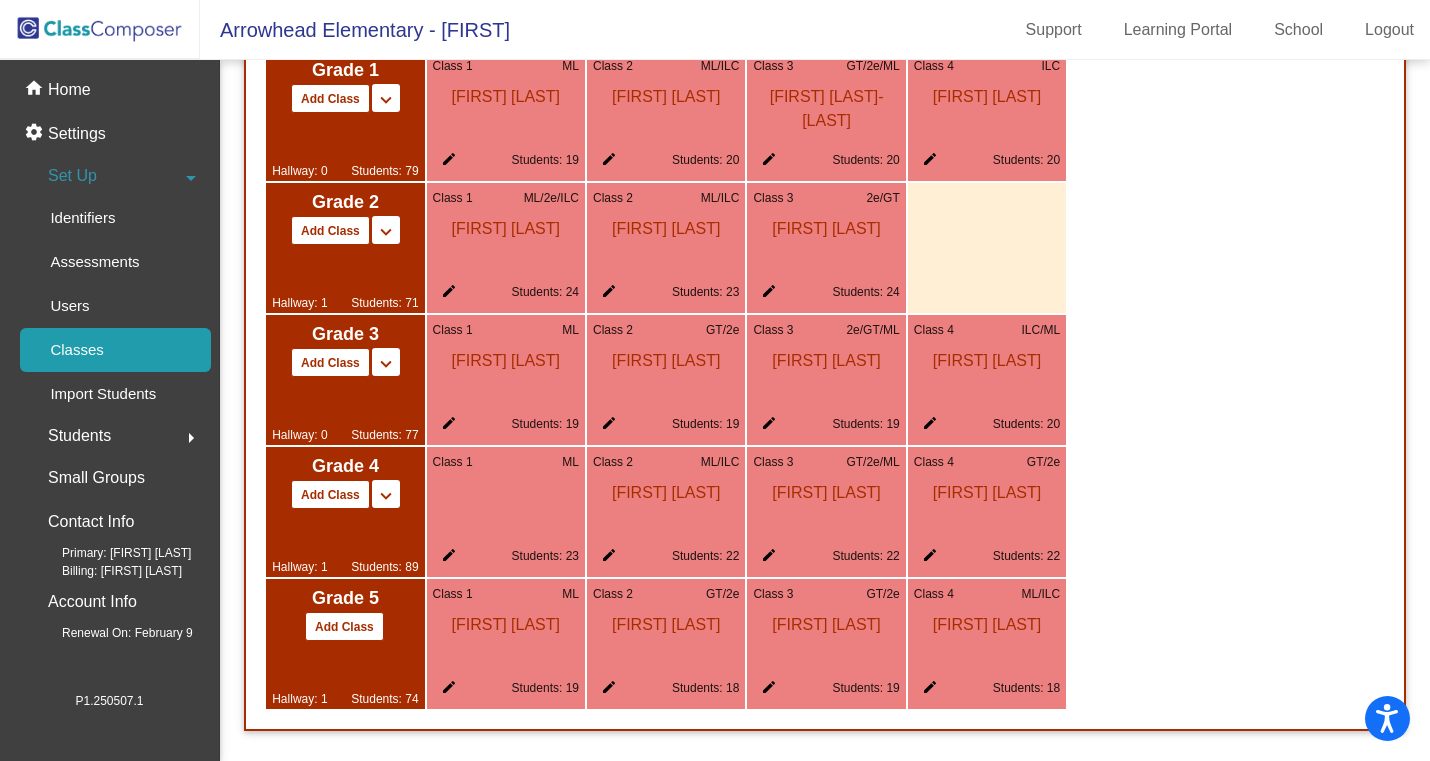 scroll, scrollTop: 1802, scrollLeft: 0, axis: vertical 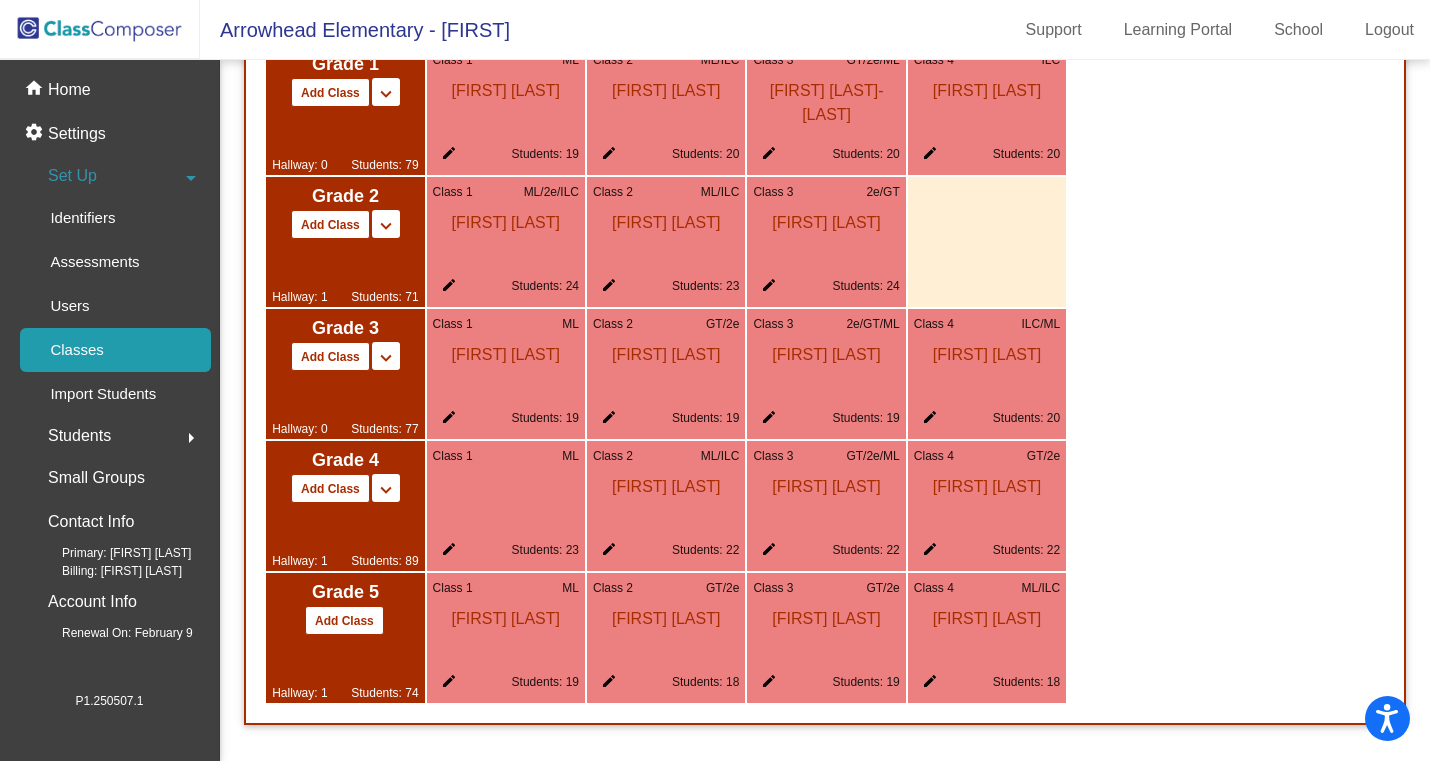 click on "edit" 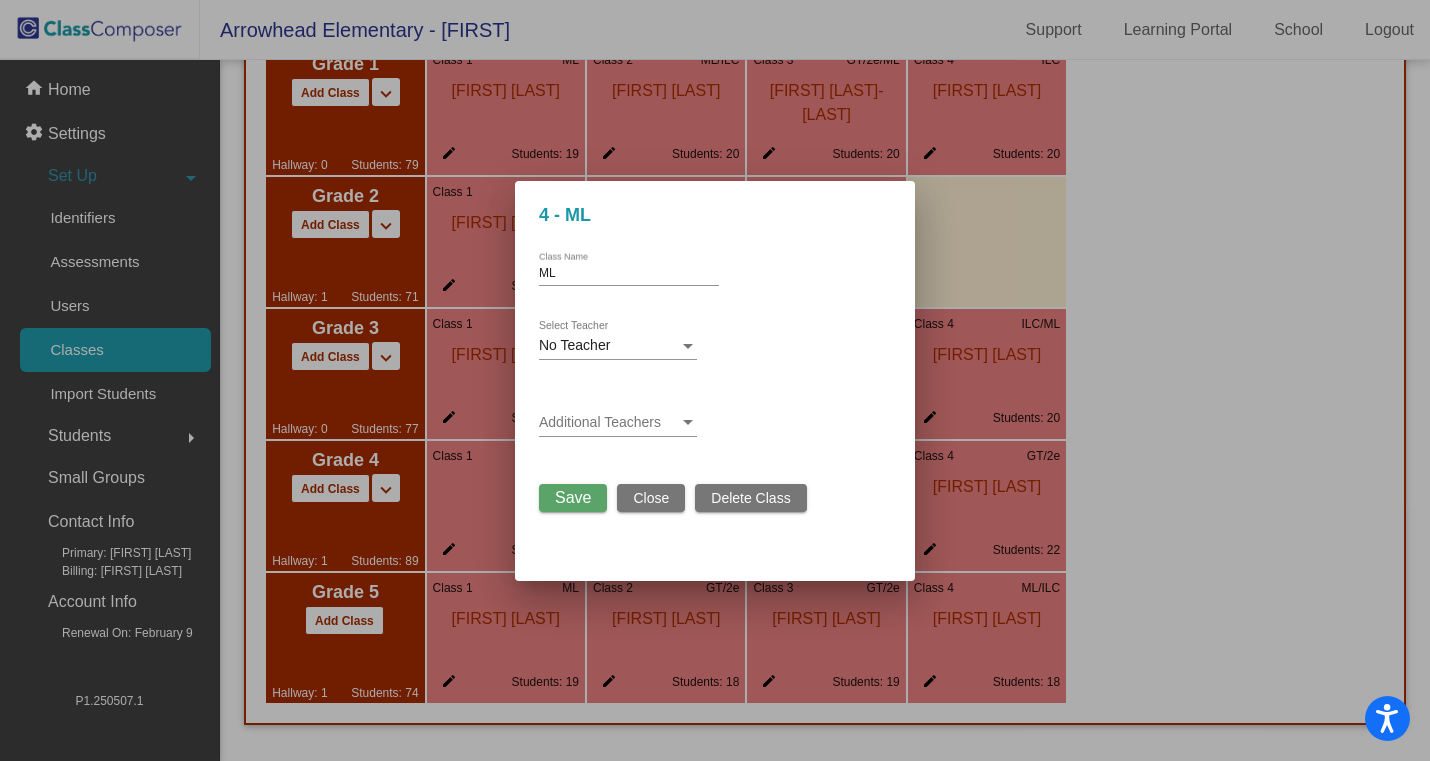 click on "ML" at bounding box center (629, 274) 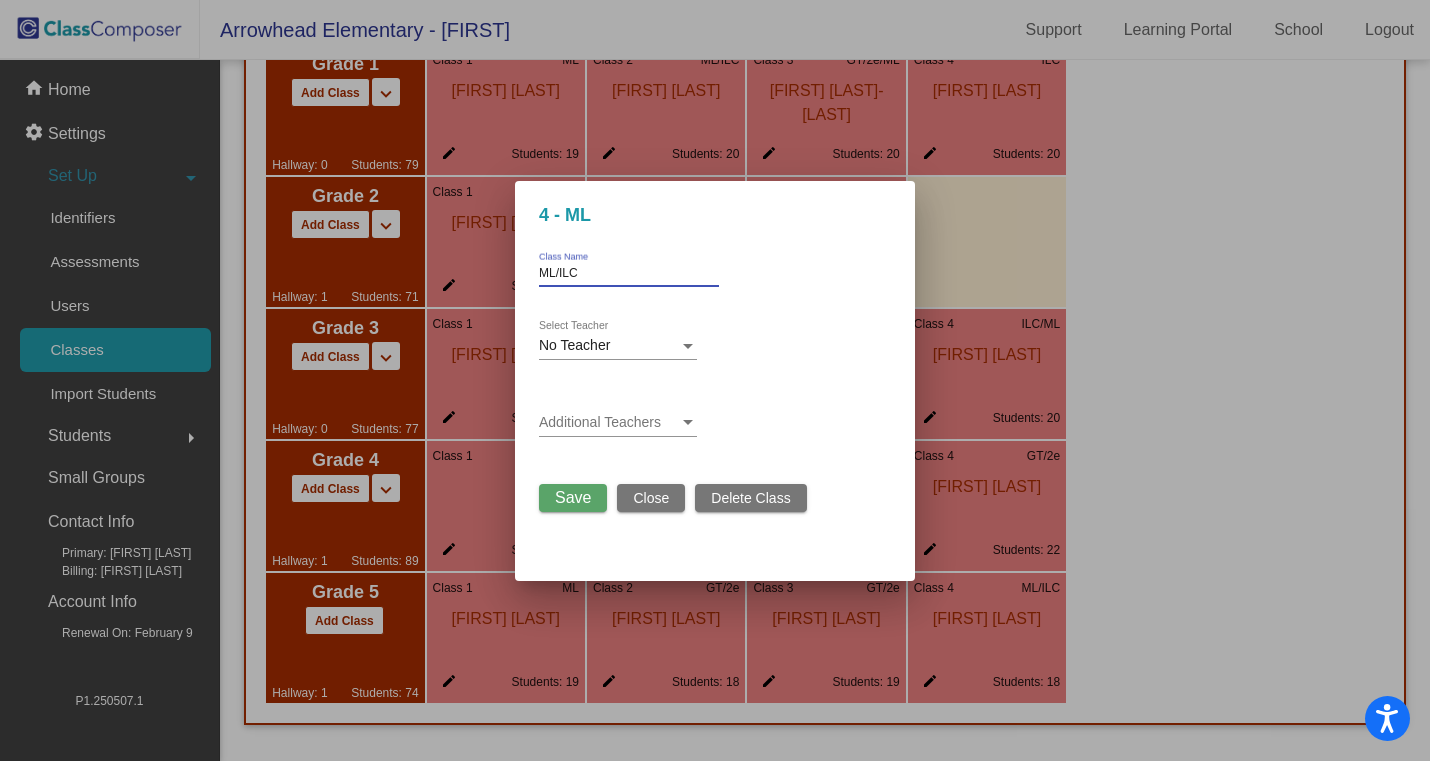 type on "ML/ILC" 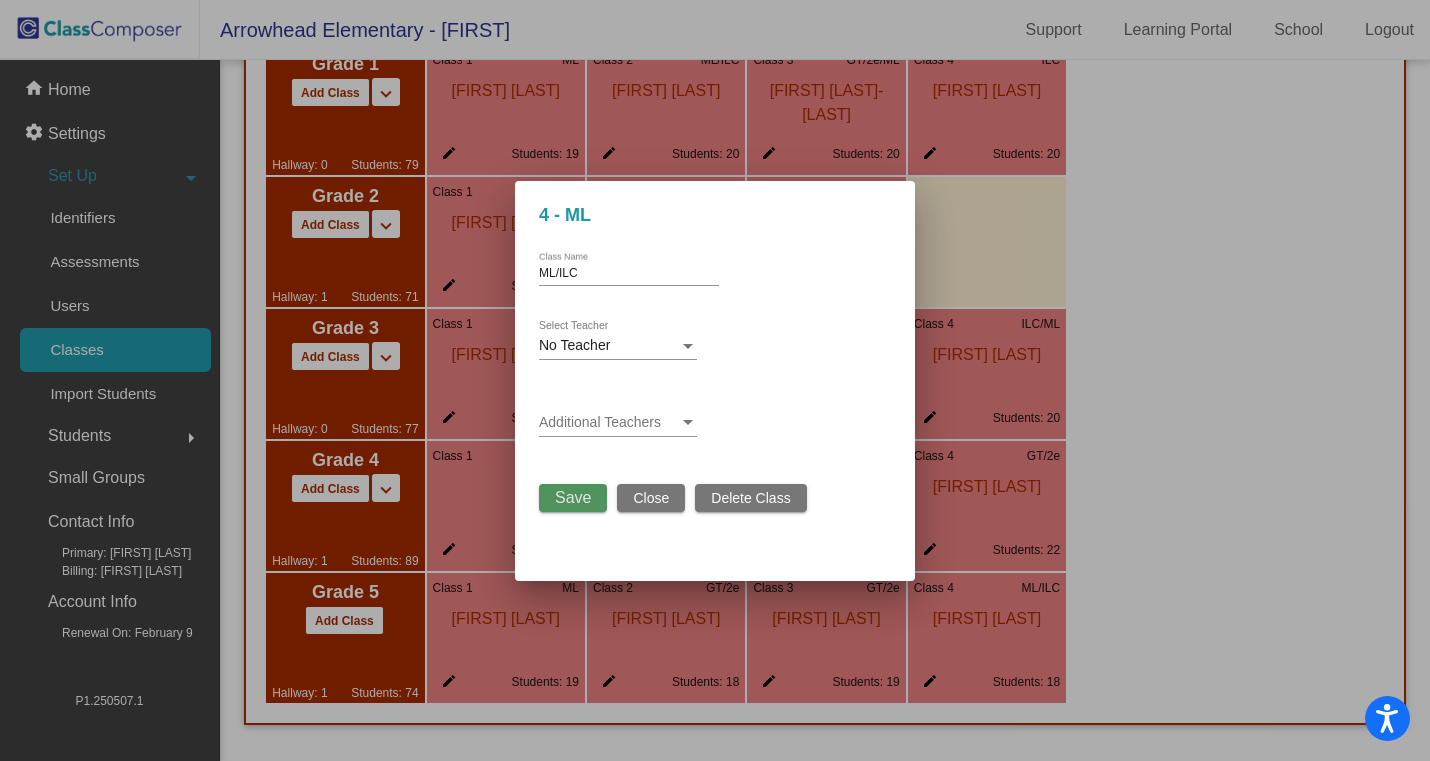 click on "Save" at bounding box center (573, 497) 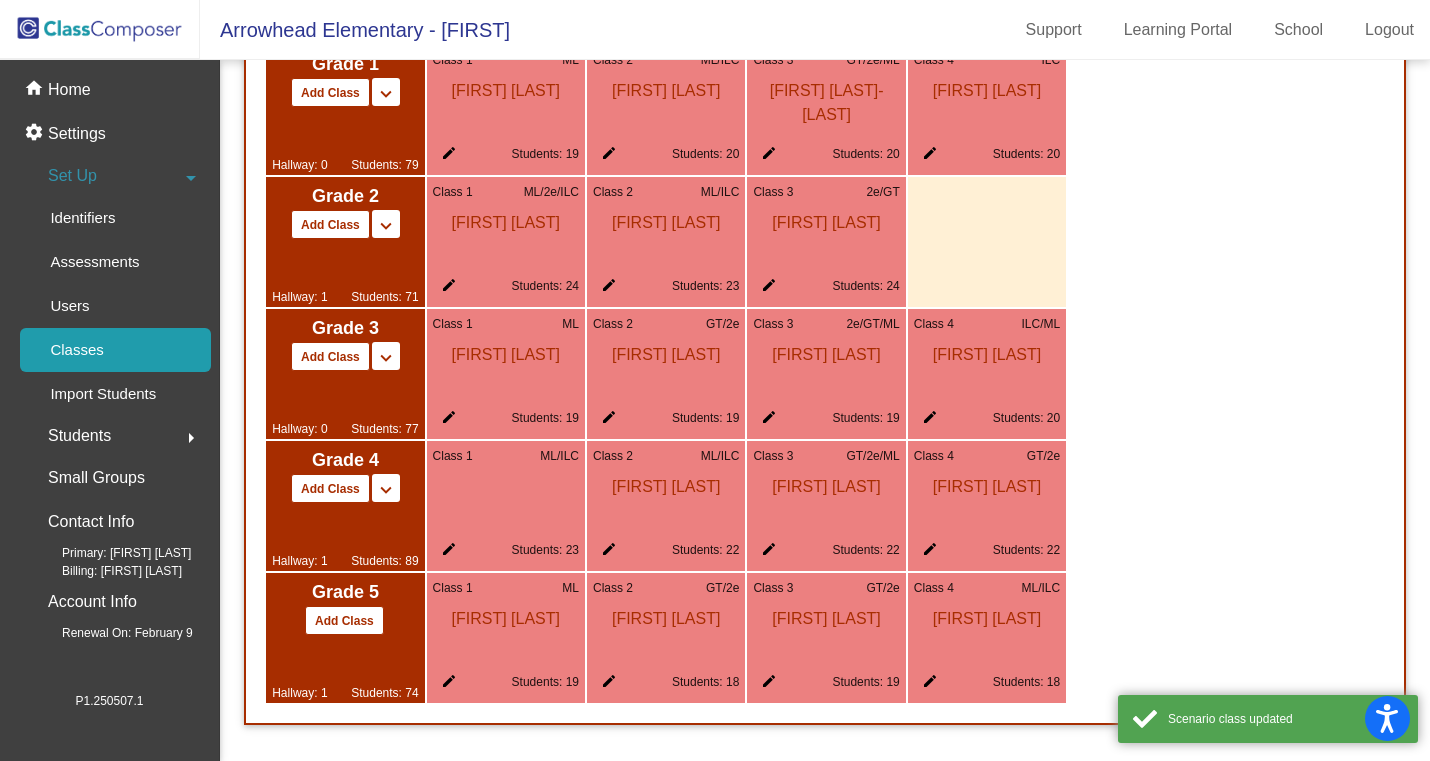 click on "edit" 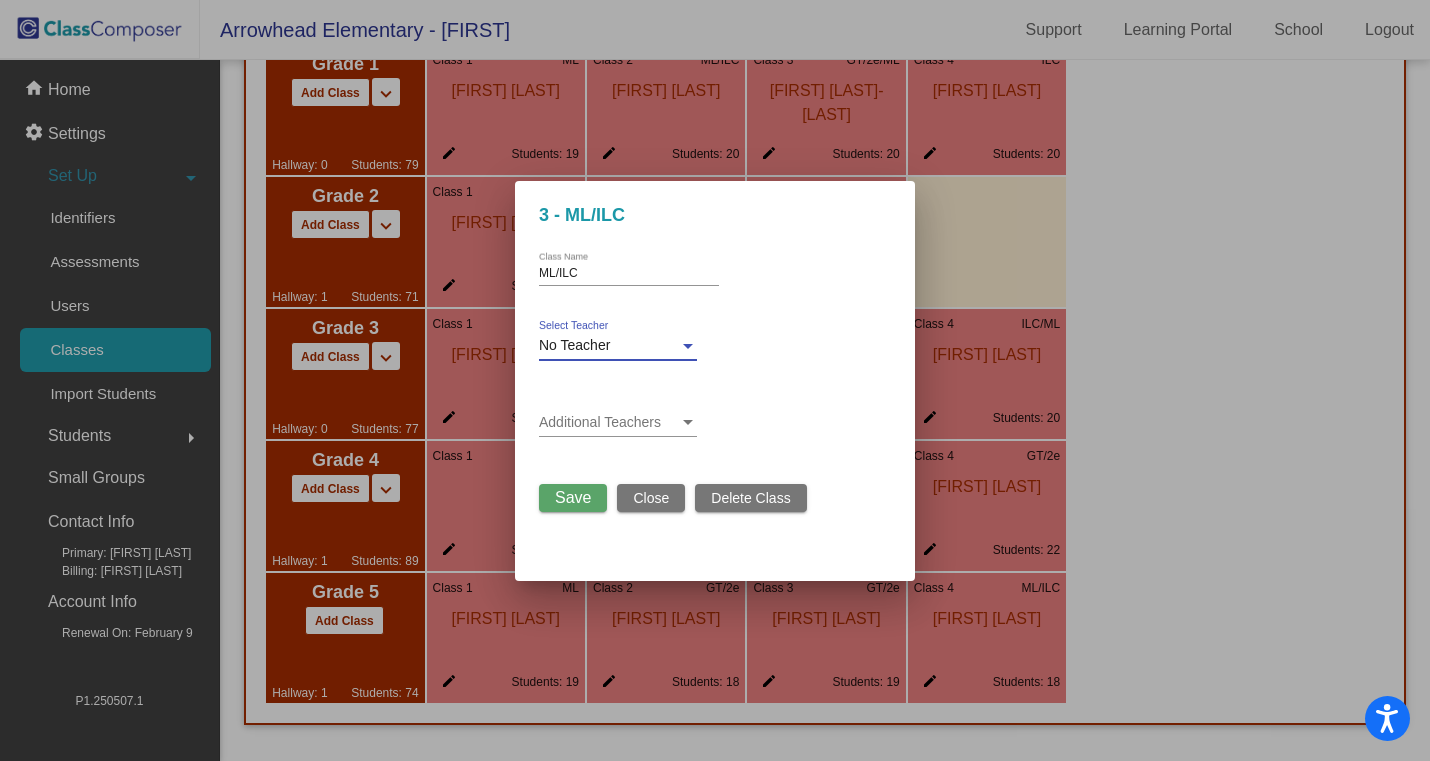 click on "No Teacher" at bounding box center [609, 346] 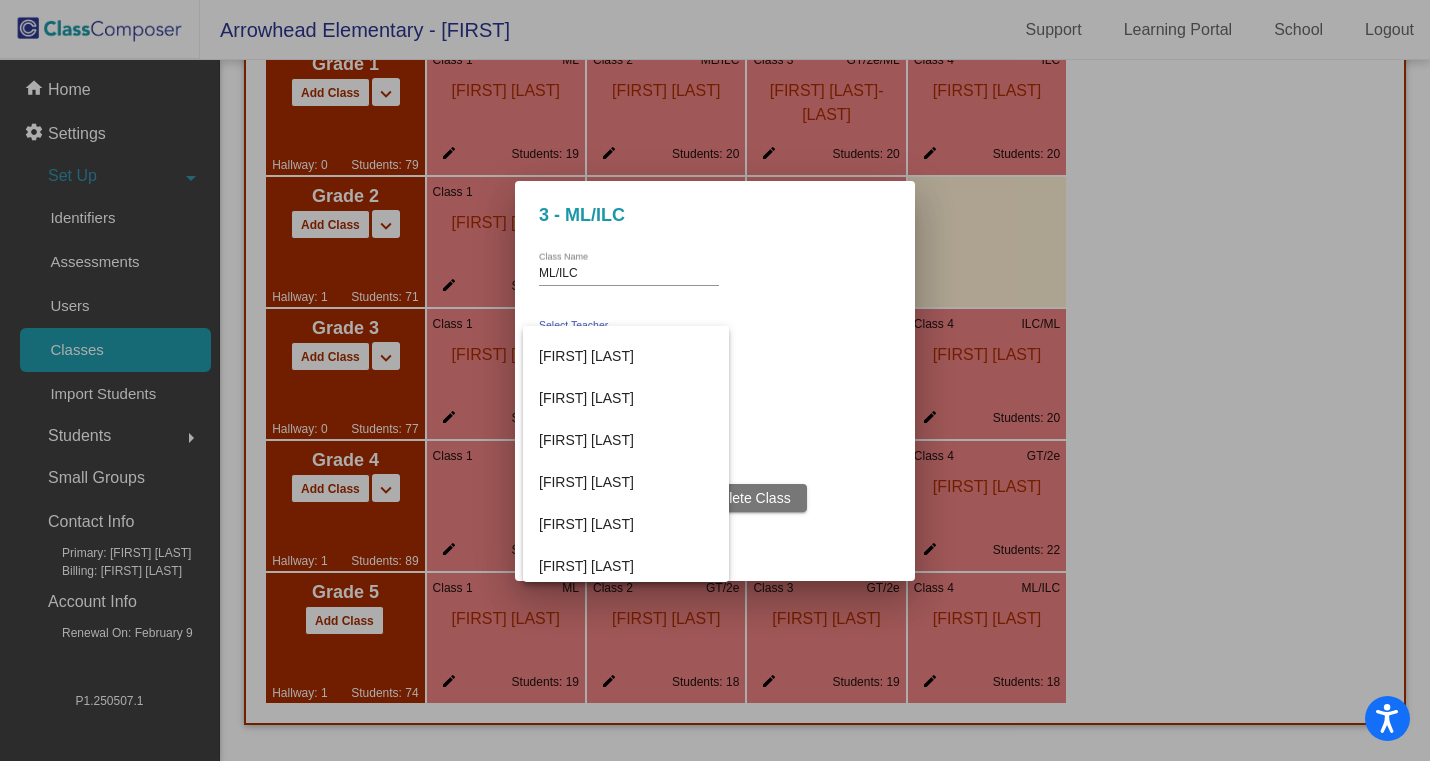 scroll, scrollTop: 287, scrollLeft: 0, axis: vertical 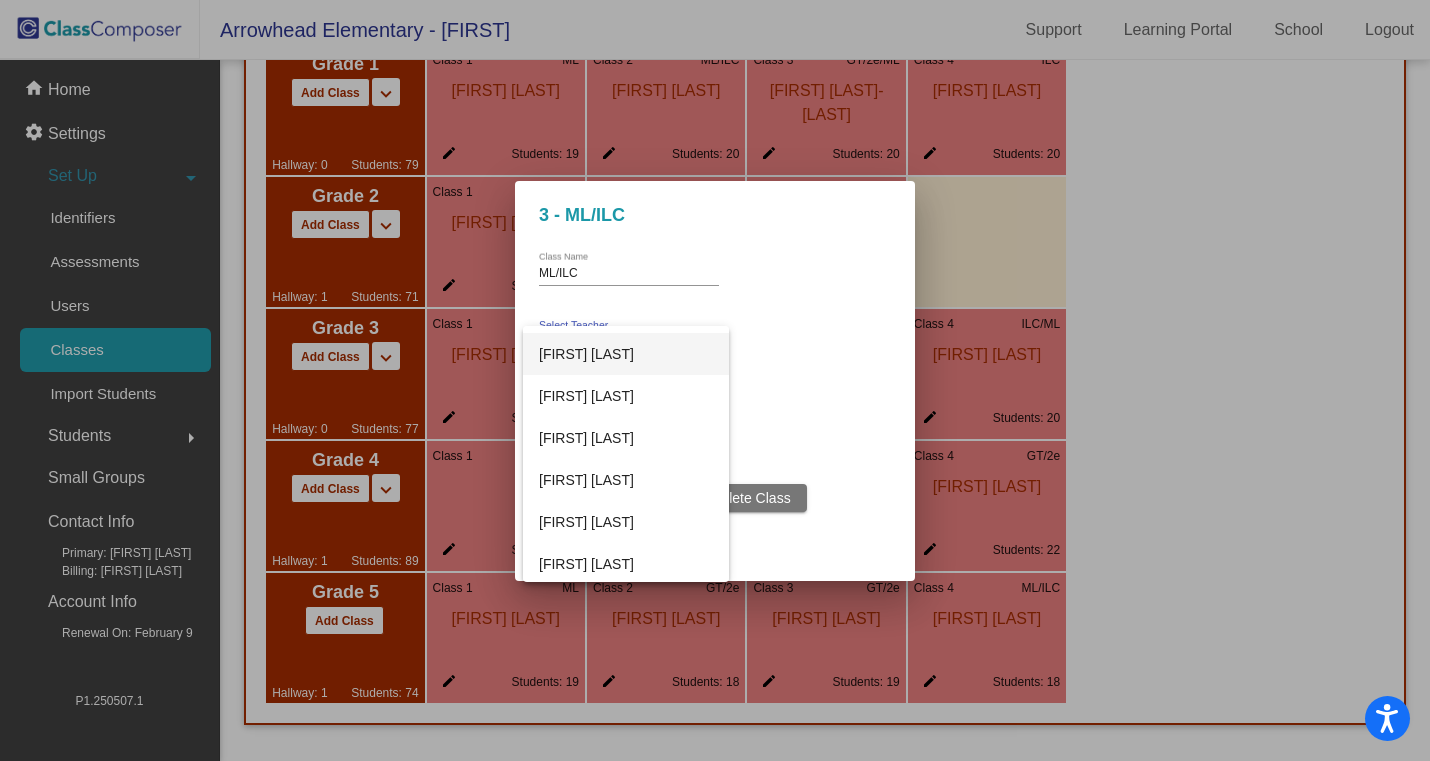 click on "[FIRST] [LAST]" at bounding box center [626, 354] 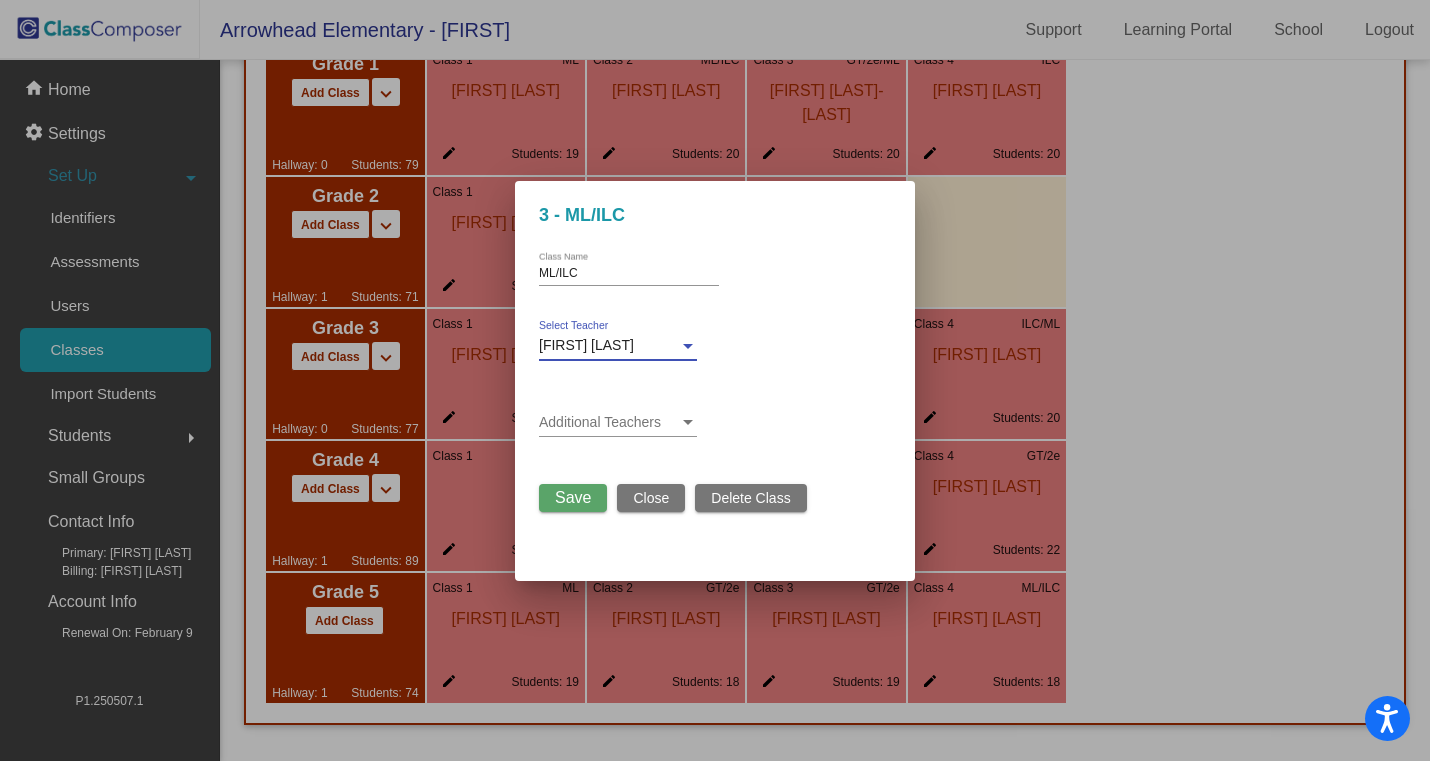 click on "Save" at bounding box center (573, 497) 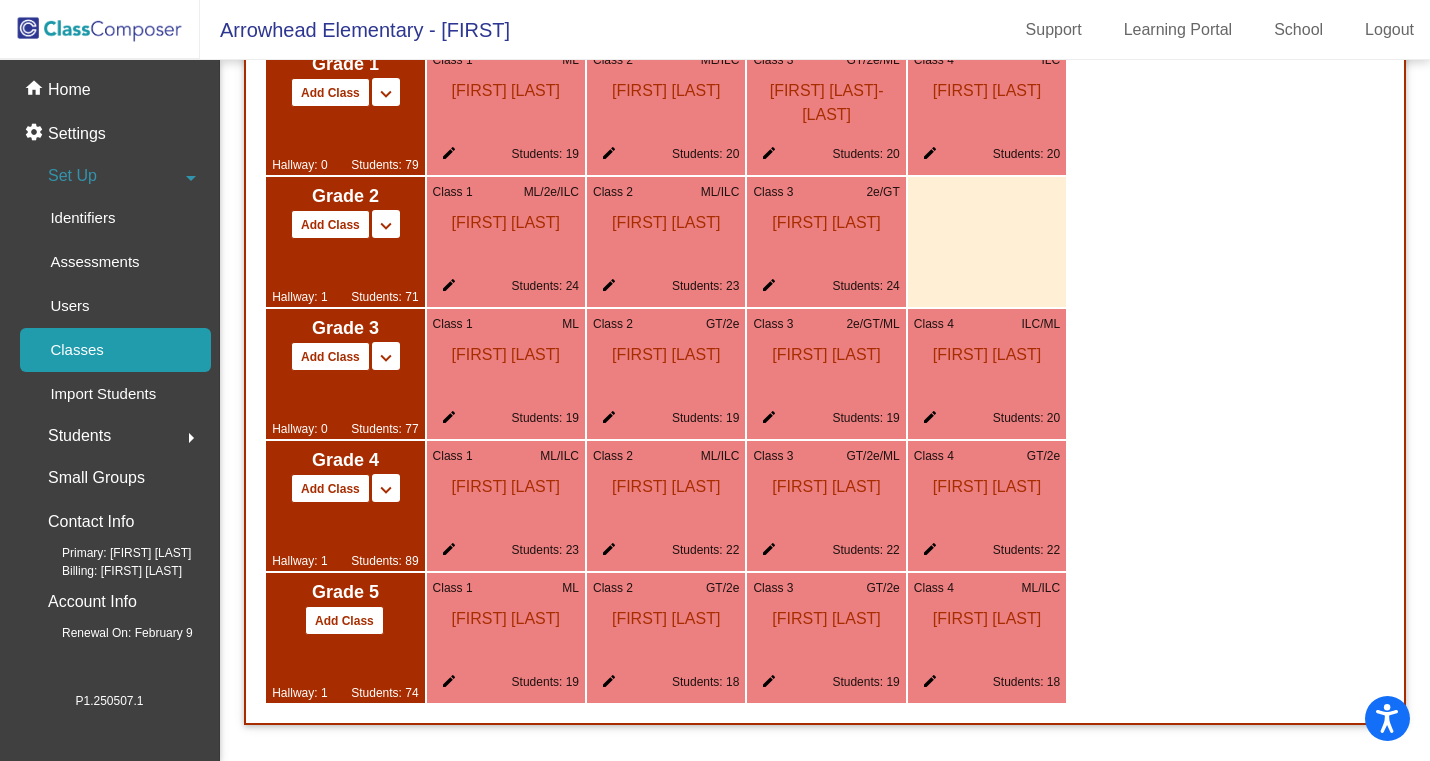 scroll, scrollTop: 0, scrollLeft: 0, axis: both 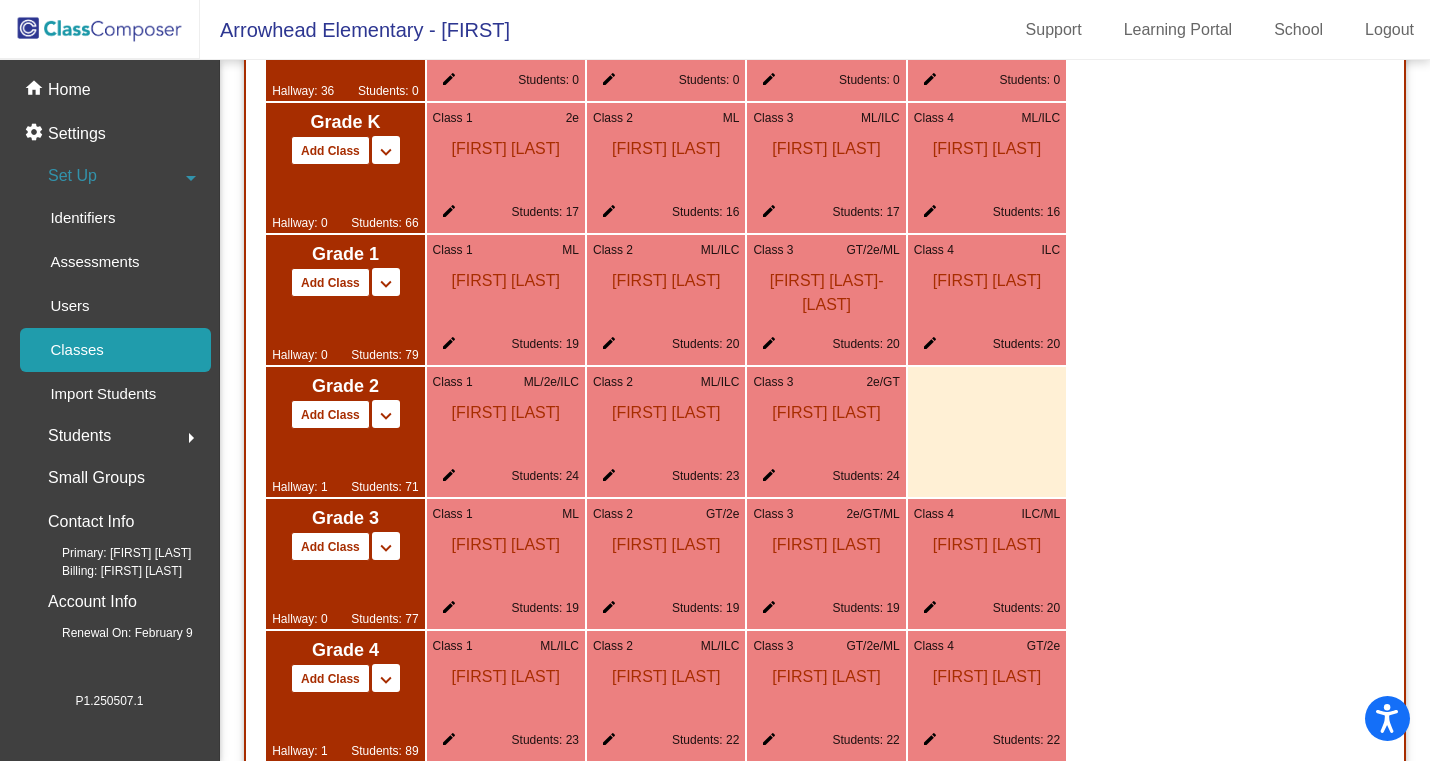 click on "edit" 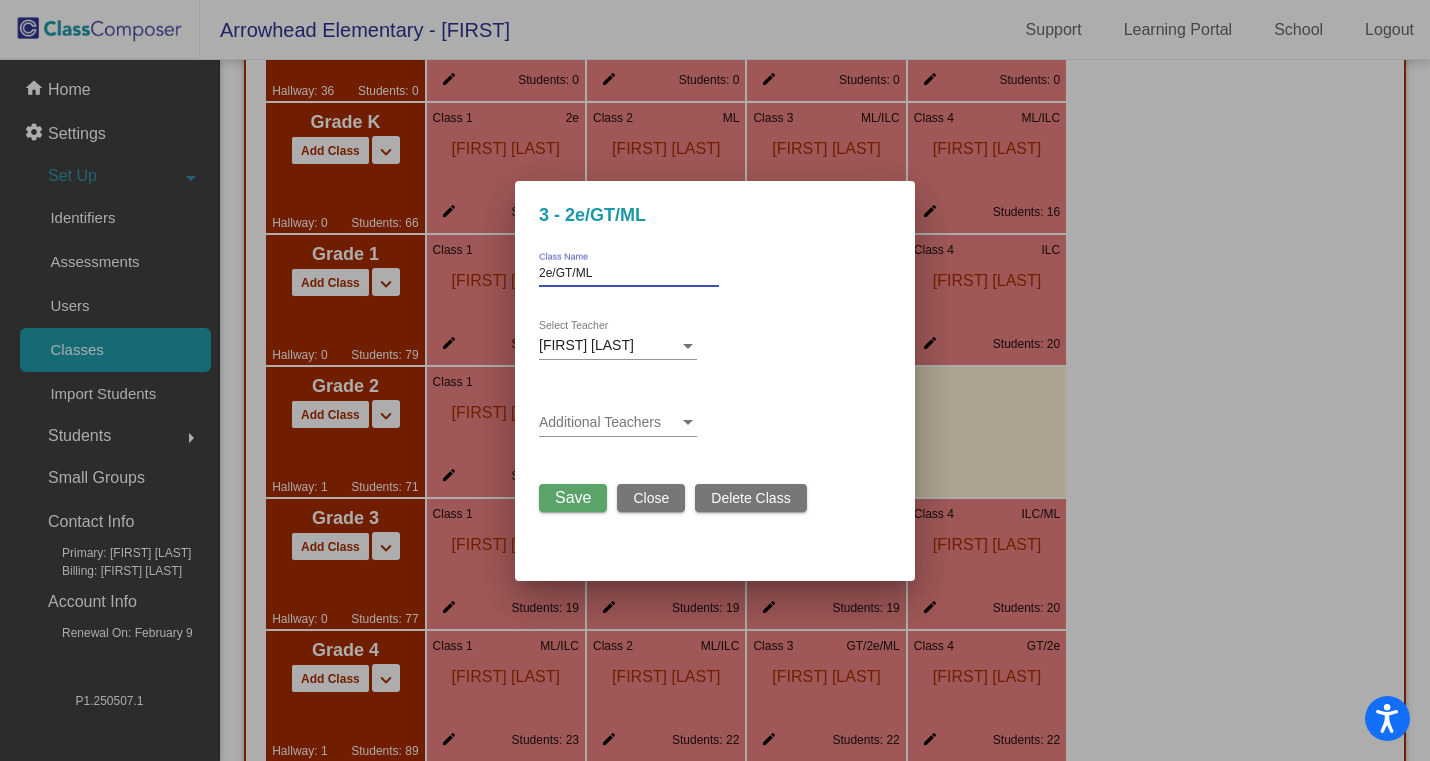 drag, startPoint x: 606, startPoint y: 273, endPoint x: 577, endPoint y: 273, distance: 29 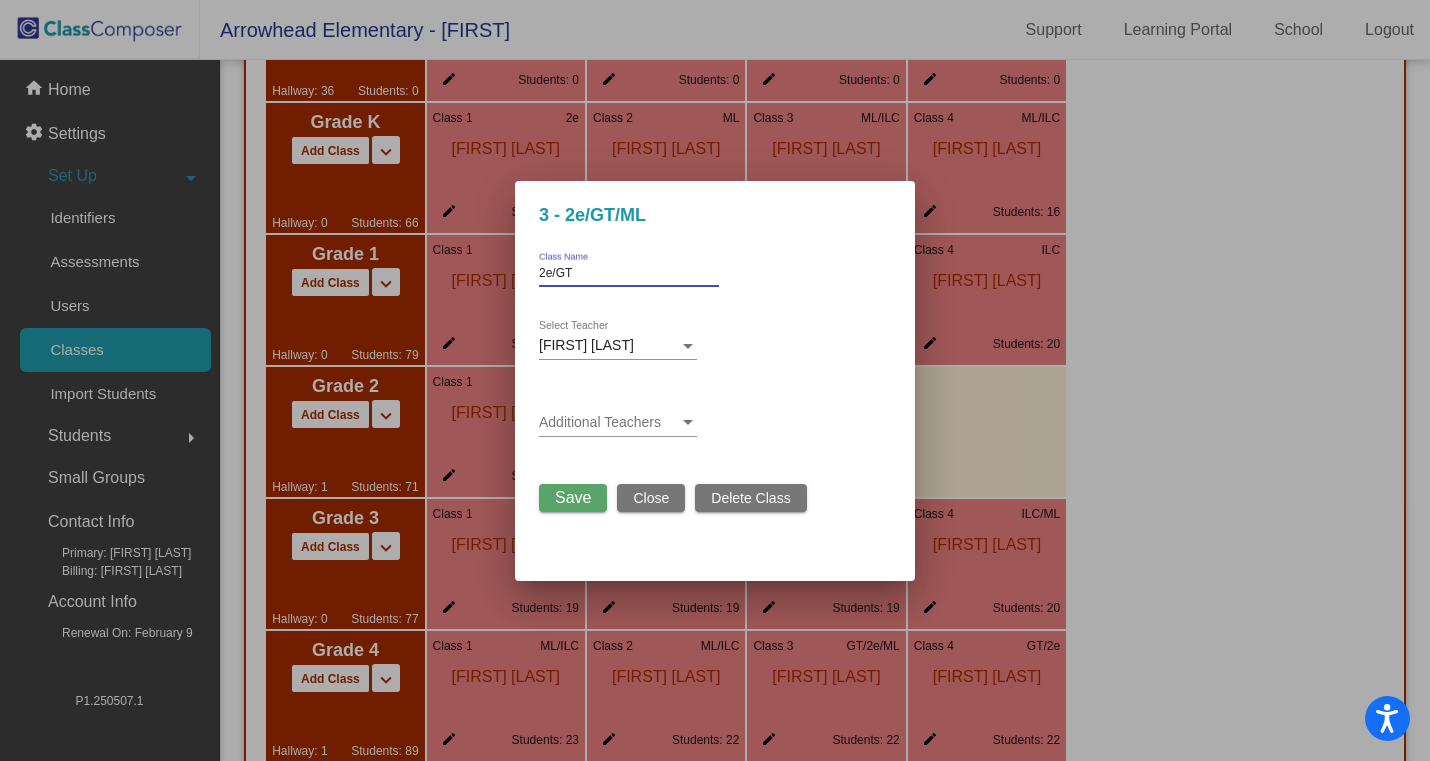 type on "2e/GT" 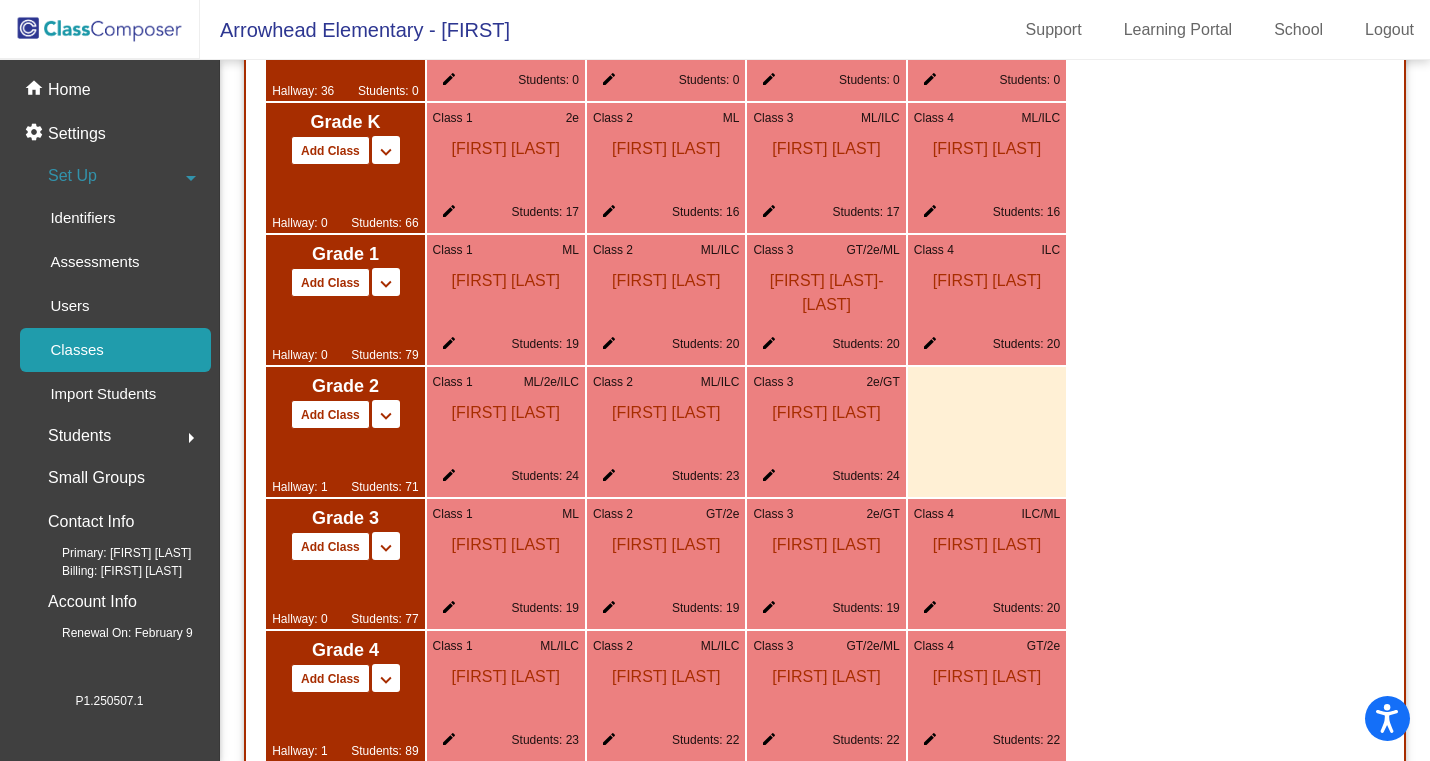 click on "Grade K Add Class Split K/1 Split K/1/2 keyboard_arrow_down keyboard_arrow_up Hallway: 0 Students: 66 Class 1 2e [FIRST] [LAST] edit Students: 17 Class 2 ML [FIRST] [LAST] edit Students: 16 Class 3 ML/ILC [FIRST] [LAST] edit Students: 17 Class 4 ML/ILC [FIRST] [LAST] edit Students: 16 Grade 1 Add Class Split 1/2 Split 1/2/3 keyboard_arrow_down keyboard_arrow_up Hallway: 0 Students: 79 Class 1 ML [FIRST] [LAST] edit Students: 19 Class 2 ML/ILC [FIRST] [LAST] edit Students: 20 Class 3 GT/2e/ML [FIRST] [LAST] edit Students: 20 Class 4 ILC [FIRST] [LAST] edit" 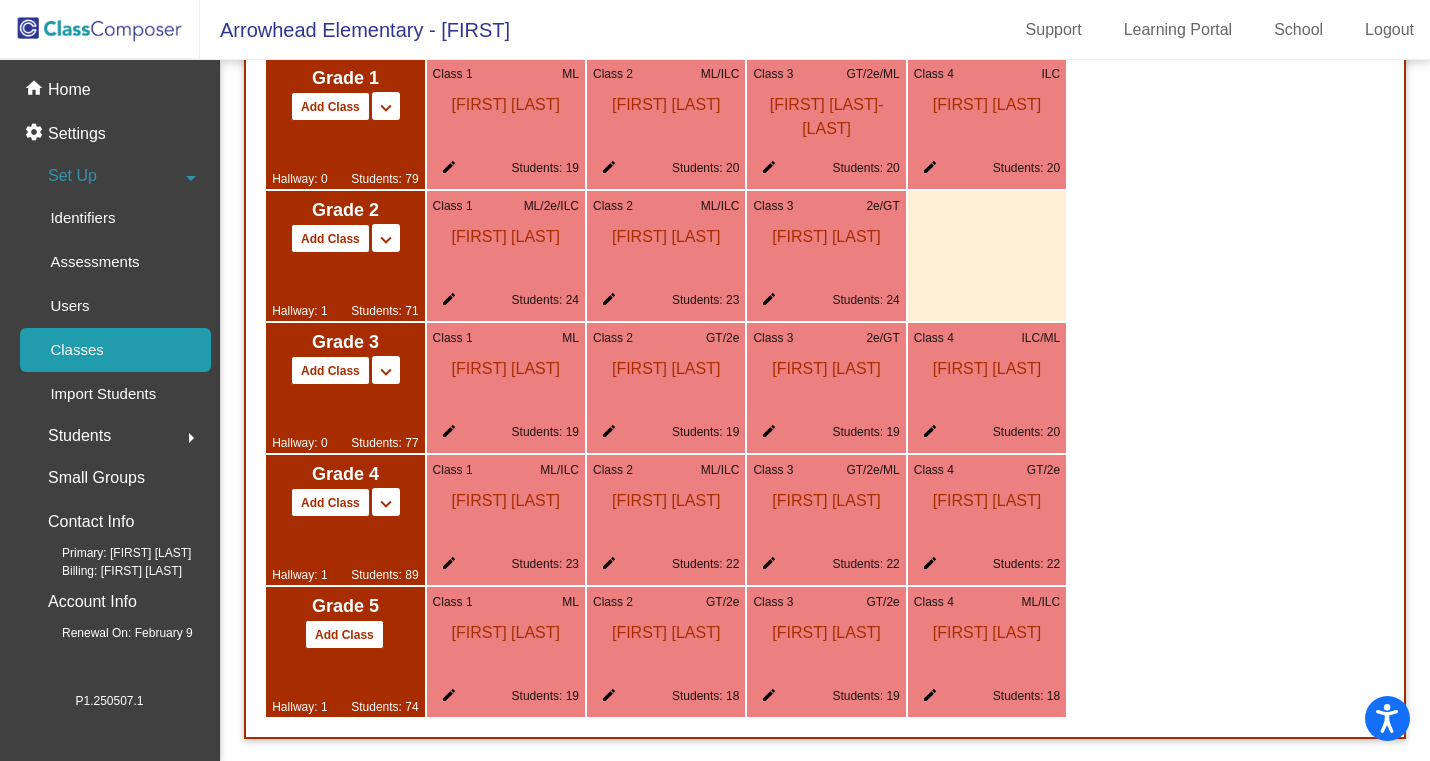 scroll, scrollTop: 1802, scrollLeft: 0, axis: vertical 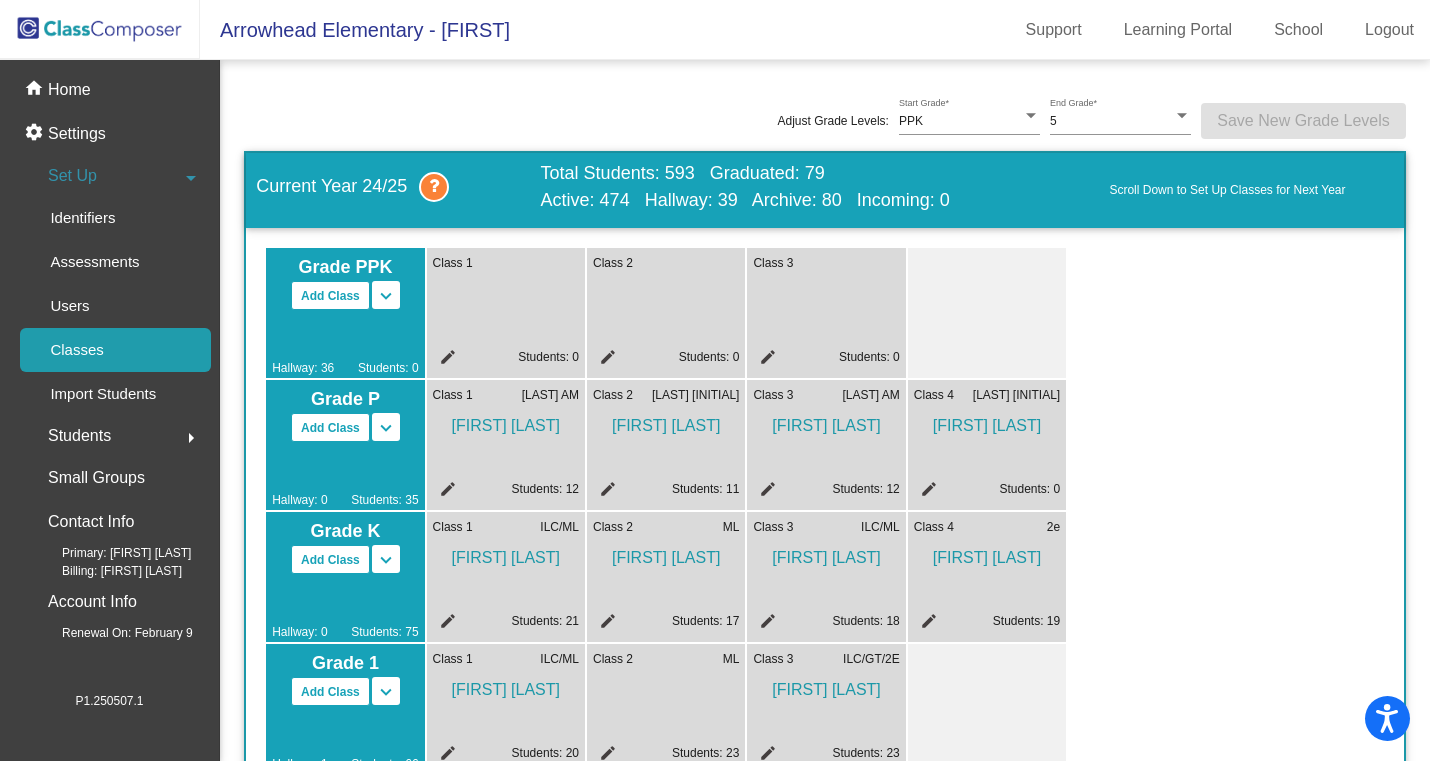 click 